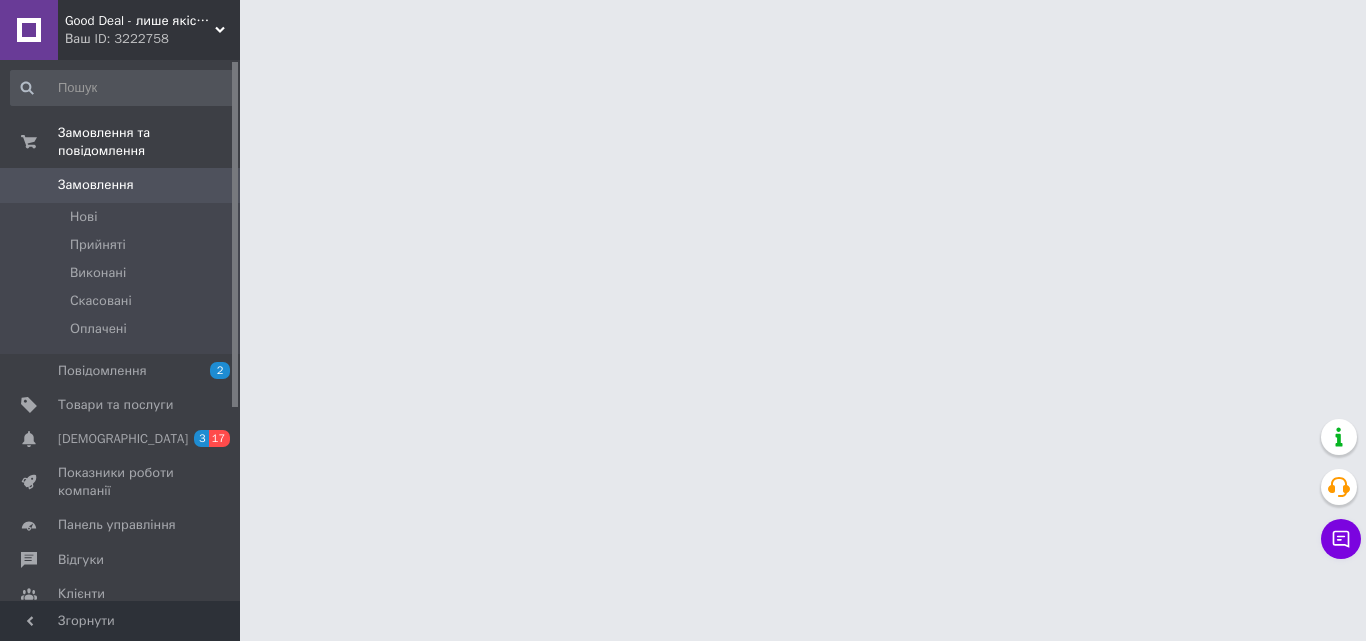 scroll, scrollTop: 0, scrollLeft: 0, axis: both 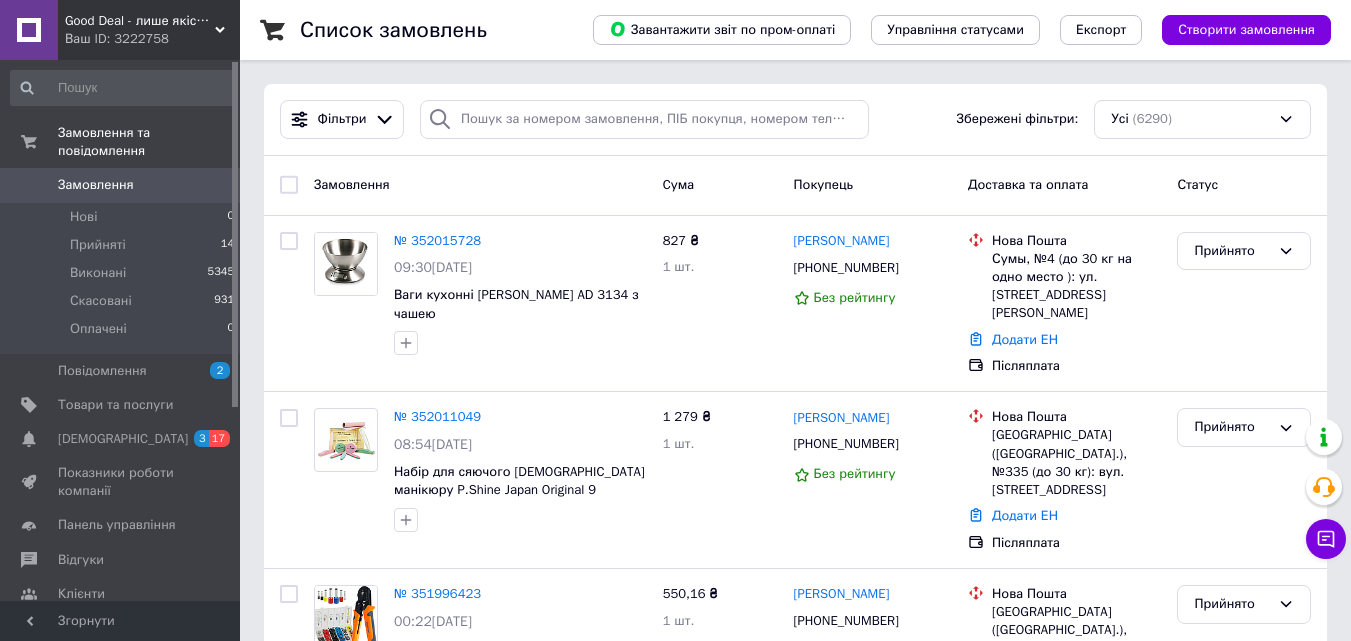 click on "Замовлення" at bounding box center (121, 185) 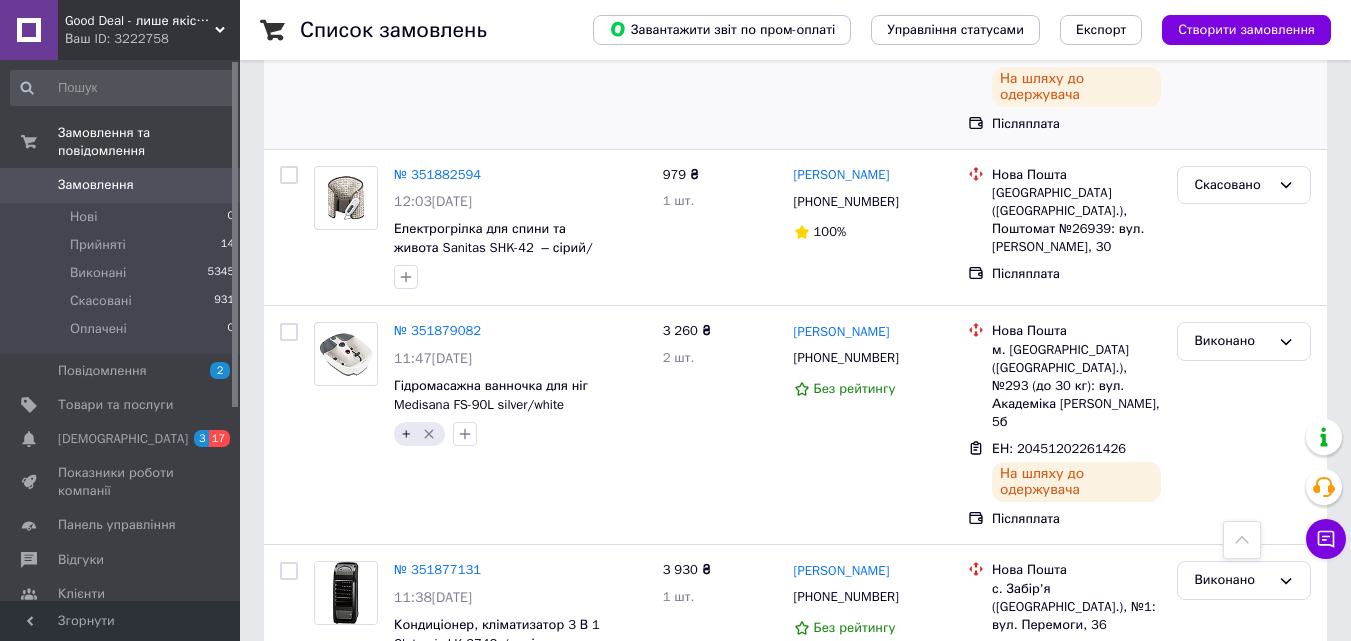 scroll, scrollTop: 3110, scrollLeft: 0, axis: vertical 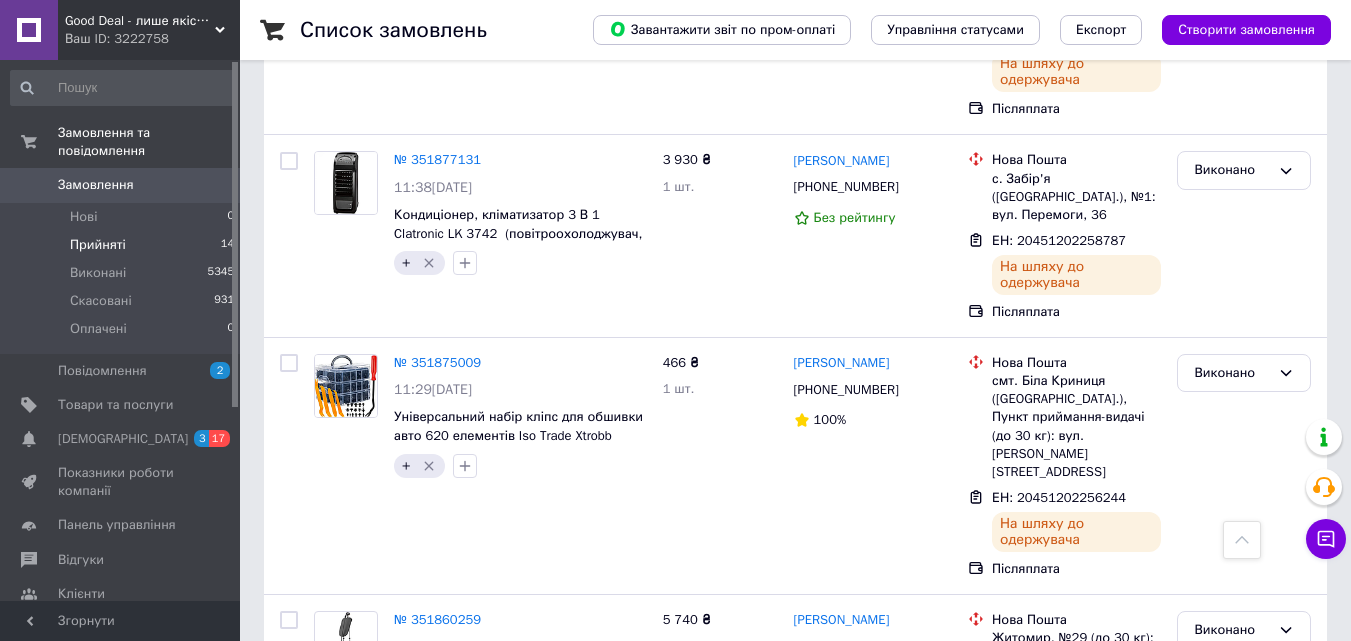 click on "Прийняті" at bounding box center (98, 245) 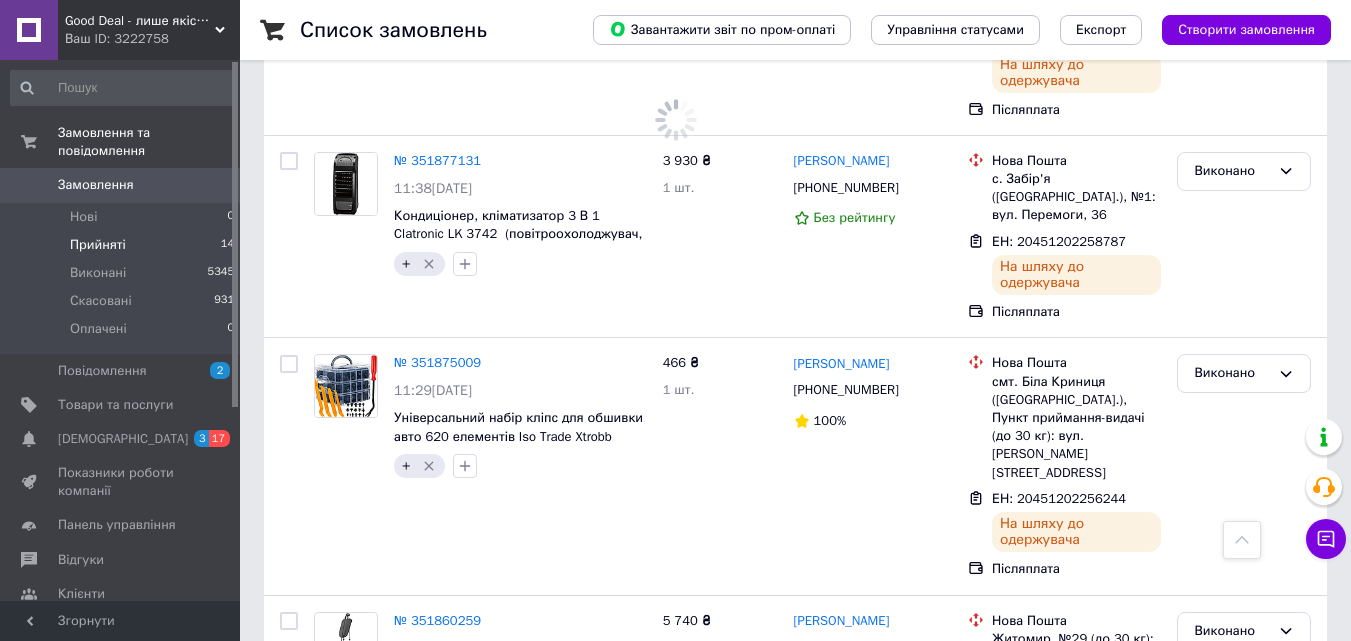 scroll, scrollTop: 0, scrollLeft: 0, axis: both 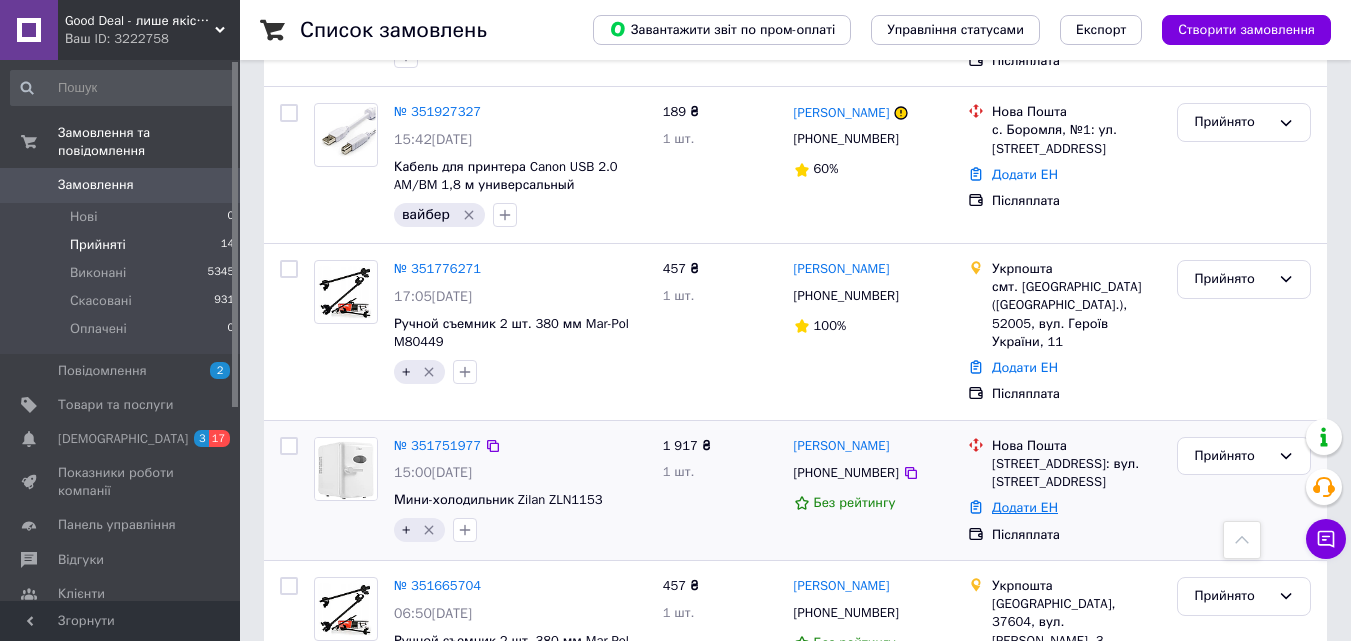 click on "Додати ЕН" at bounding box center [1025, 507] 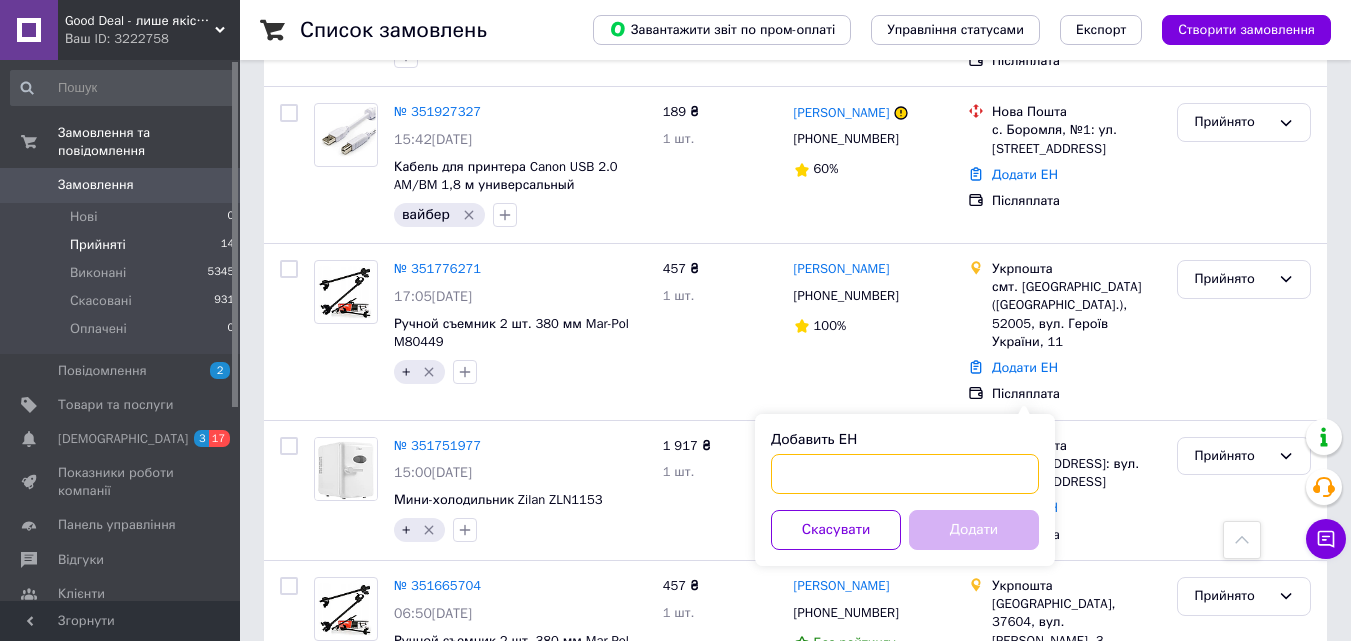 click on "Добавить ЕН" at bounding box center (905, 474) 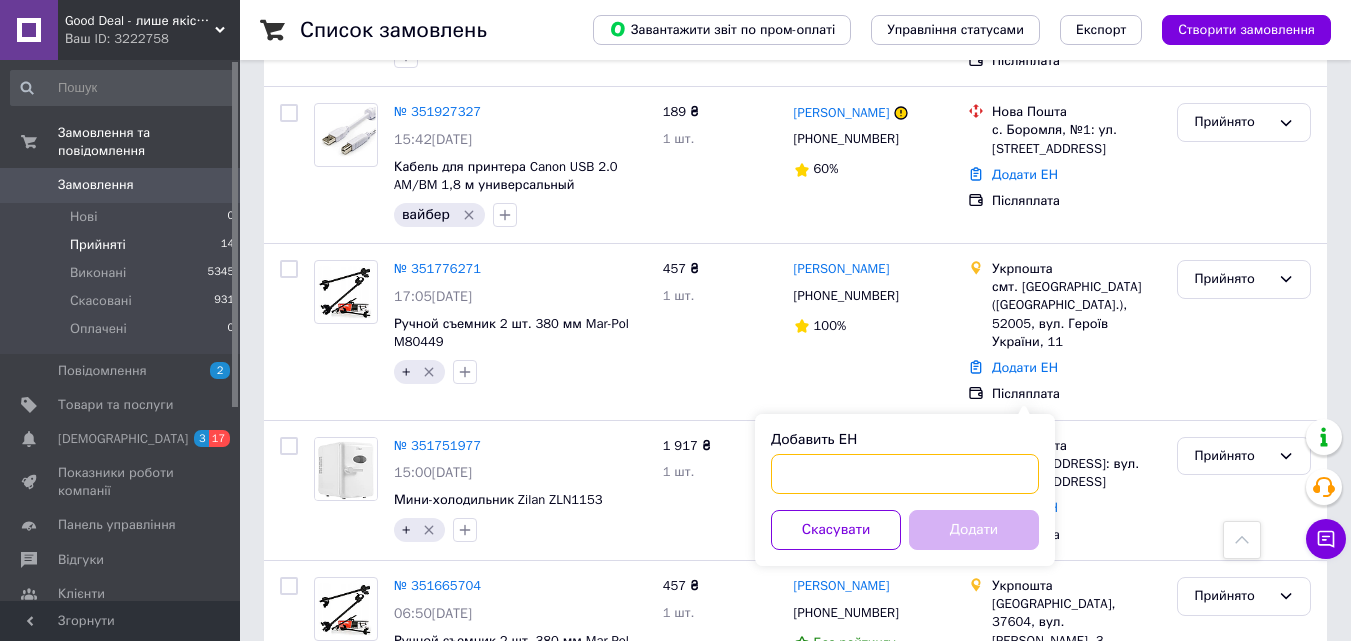 paste on "+380503945182" 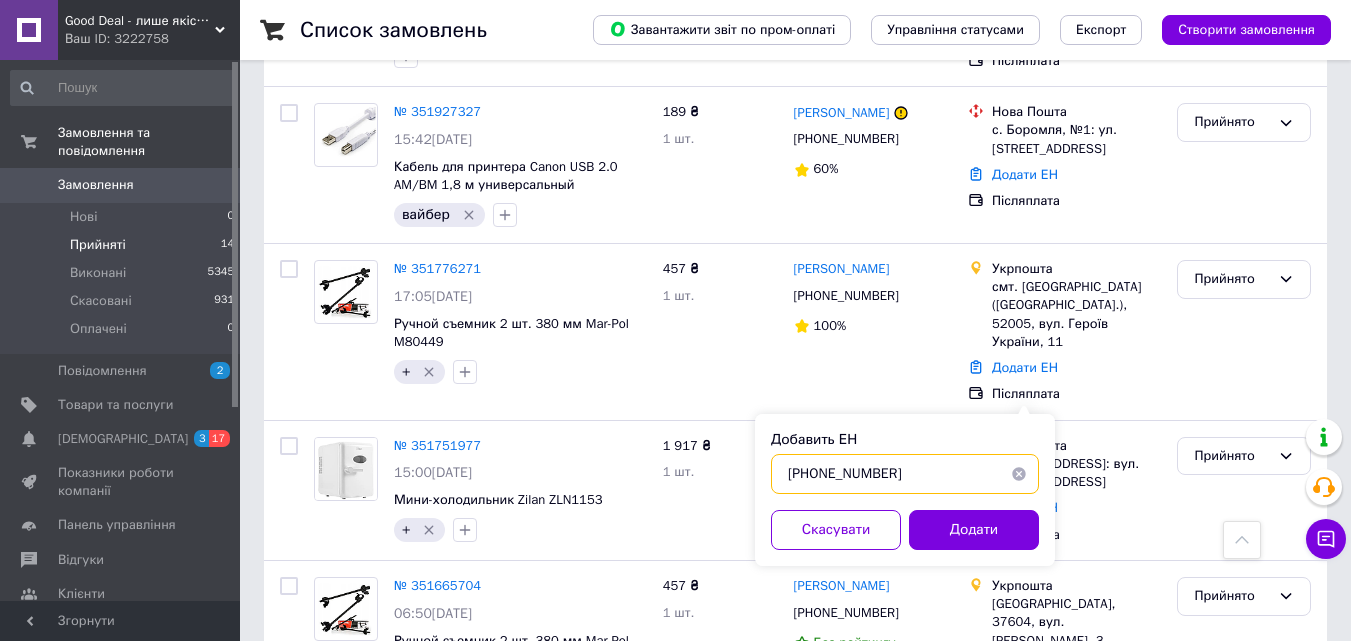 drag, startPoint x: 893, startPoint y: 480, endPoint x: 780, endPoint y: 480, distance: 113 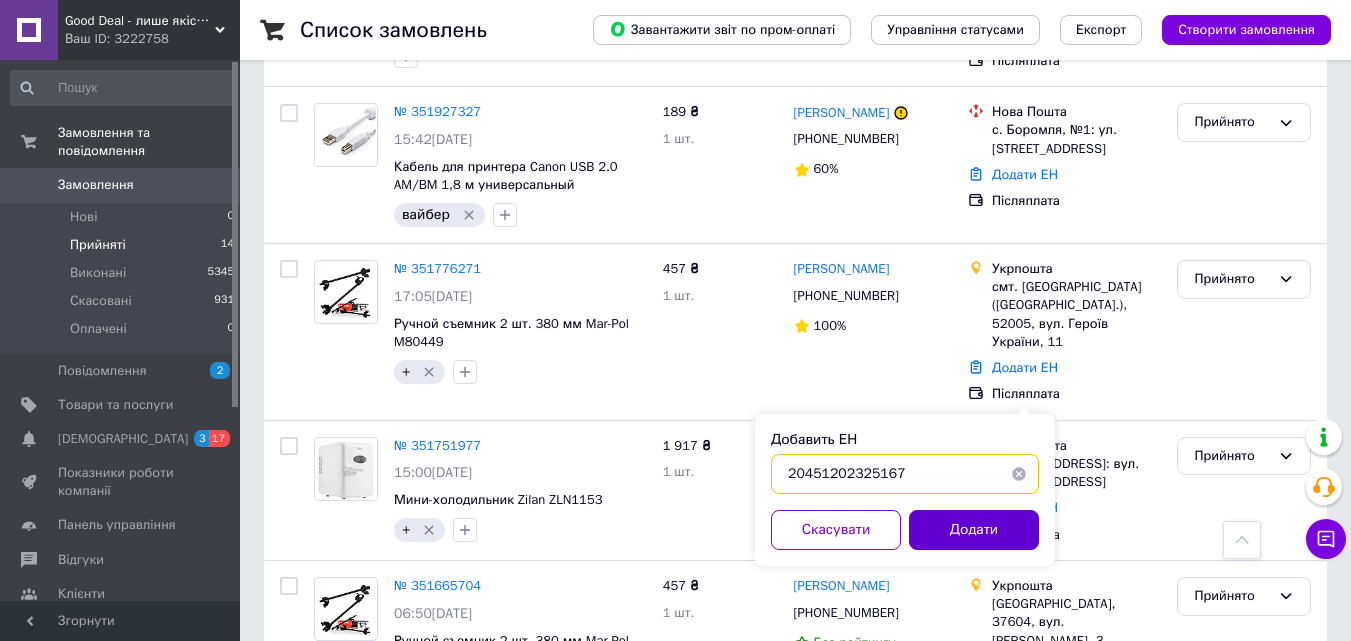 type on "20451202325167" 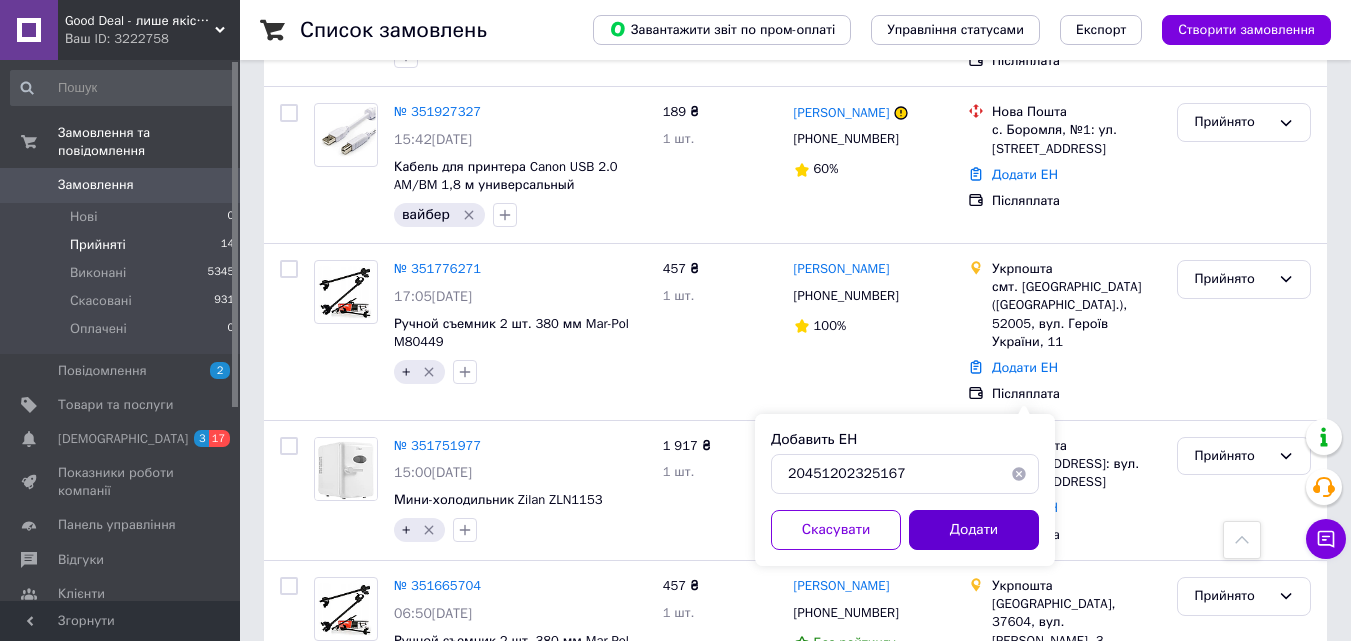 click on "Додати" at bounding box center [974, 530] 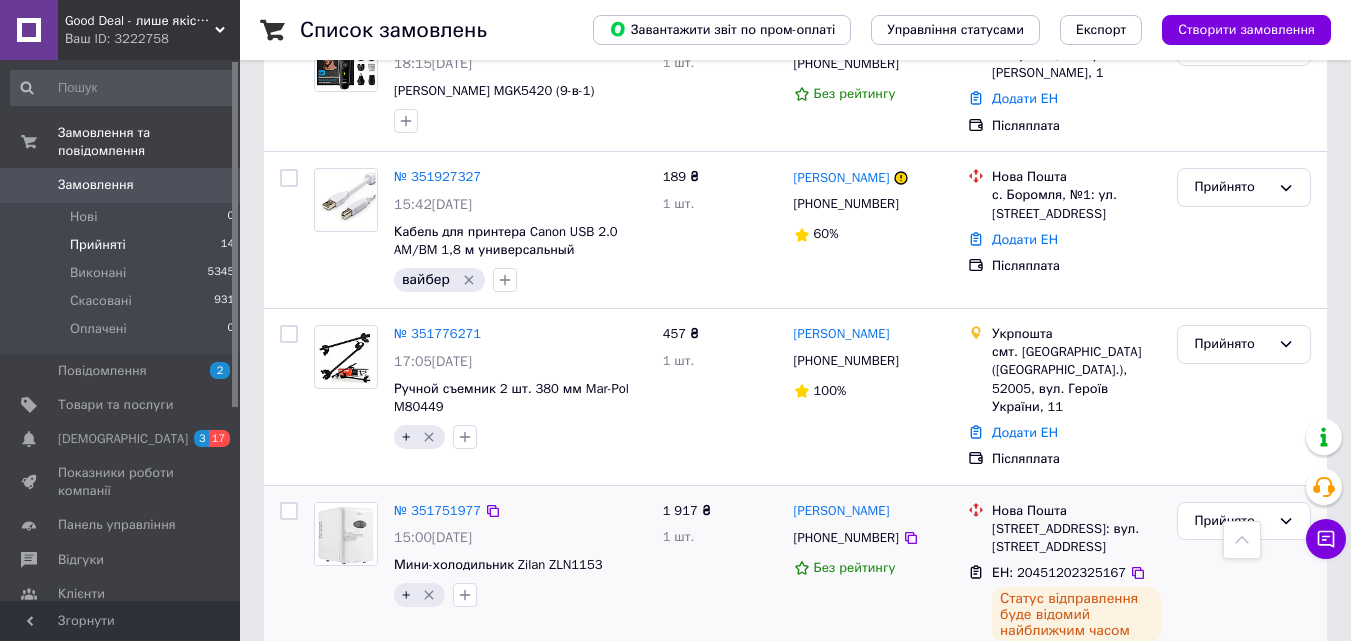 scroll, scrollTop: 1459, scrollLeft: 0, axis: vertical 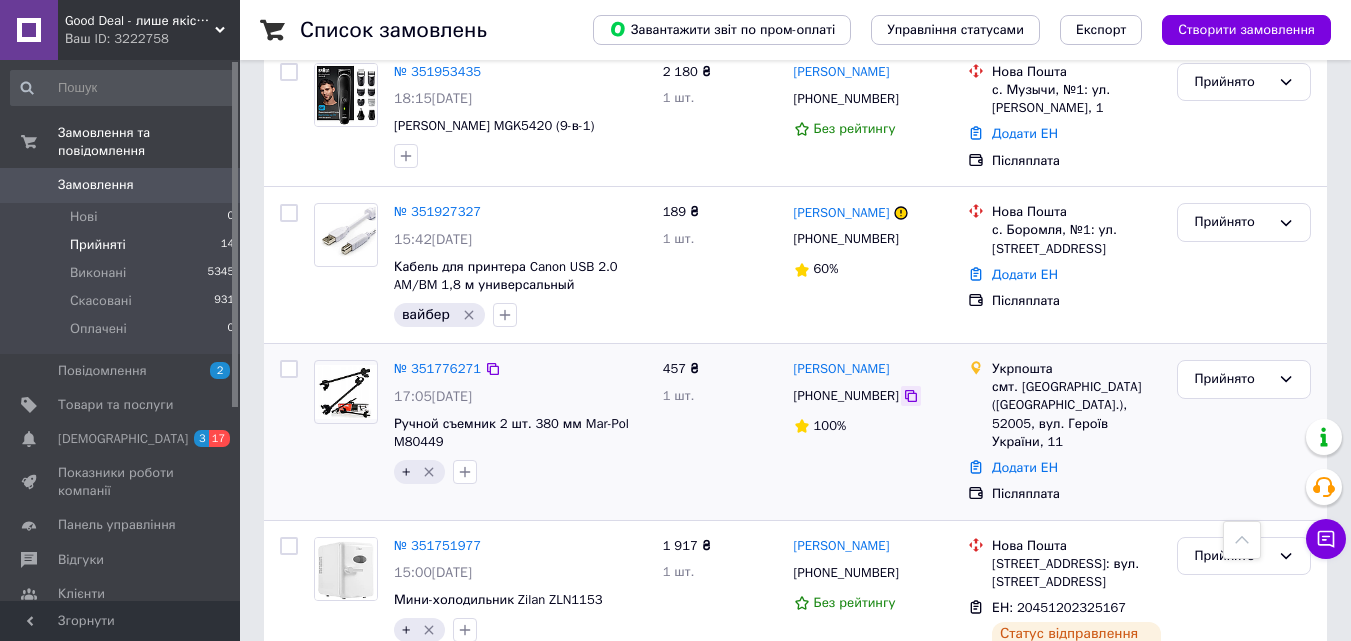 click 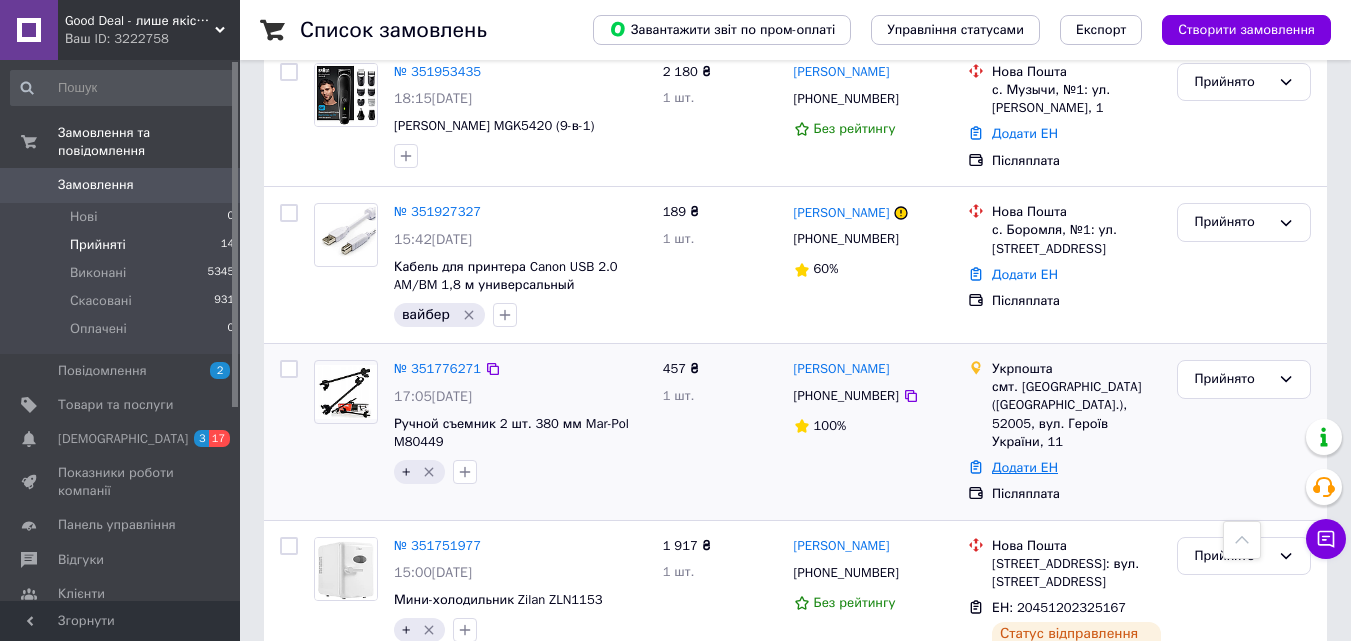 click on "Додати ЕН" at bounding box center (1025, 467) 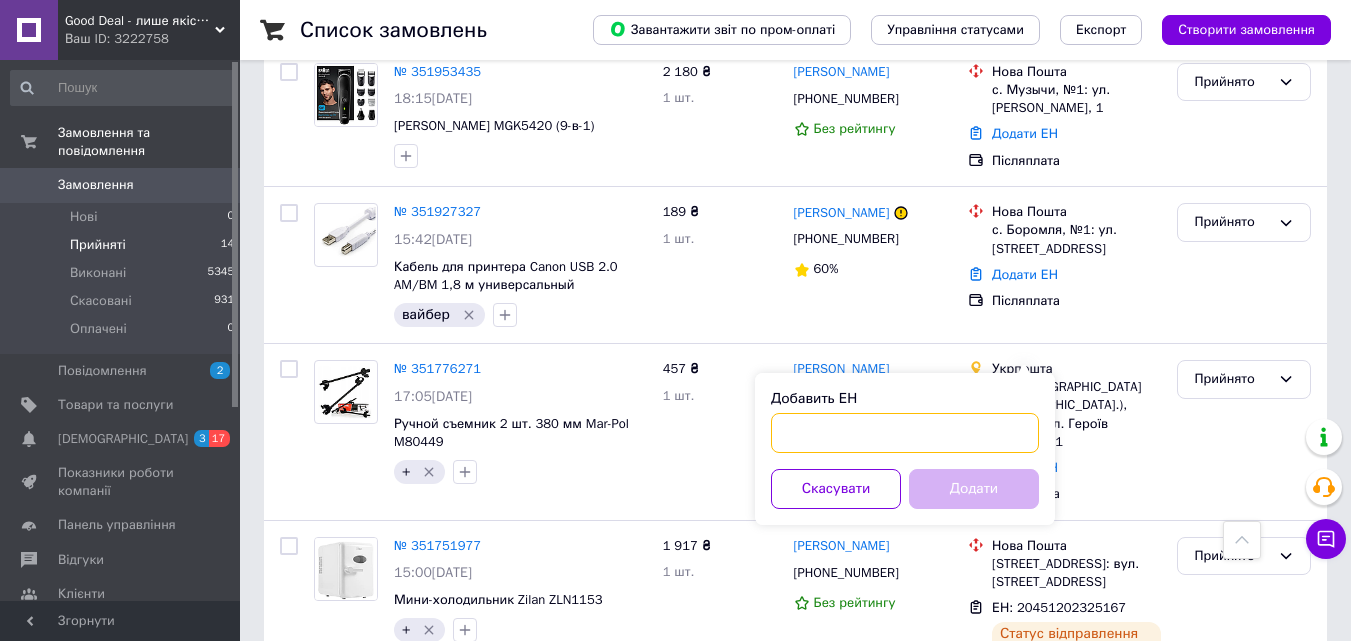 click on "Добавить ЕН" at bounding box center (905, 433) 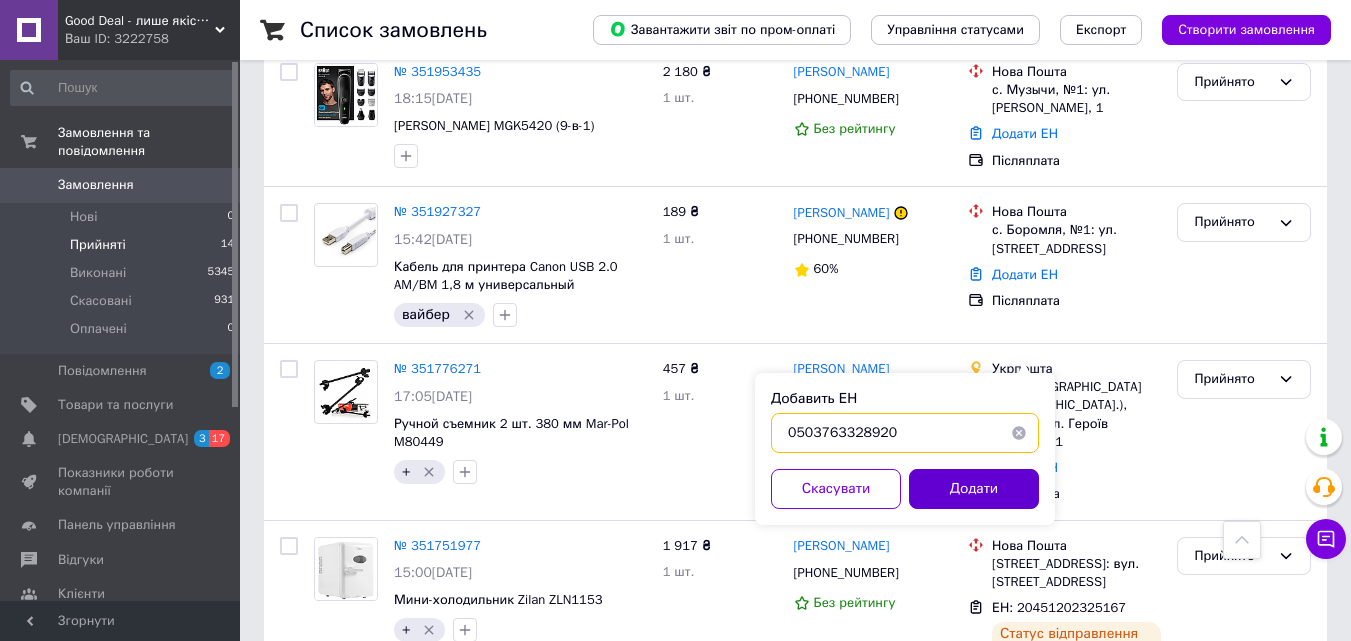 type on "0503763328920" 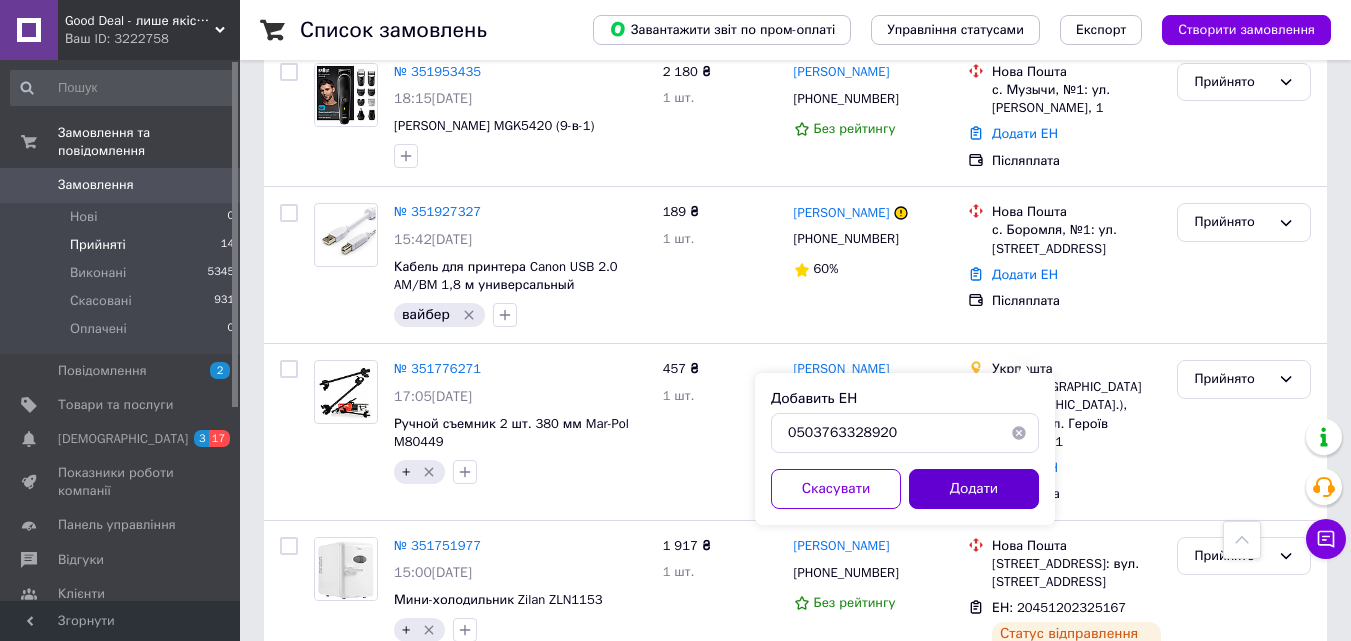 click on "Додати" at bounding box center [974, 489] 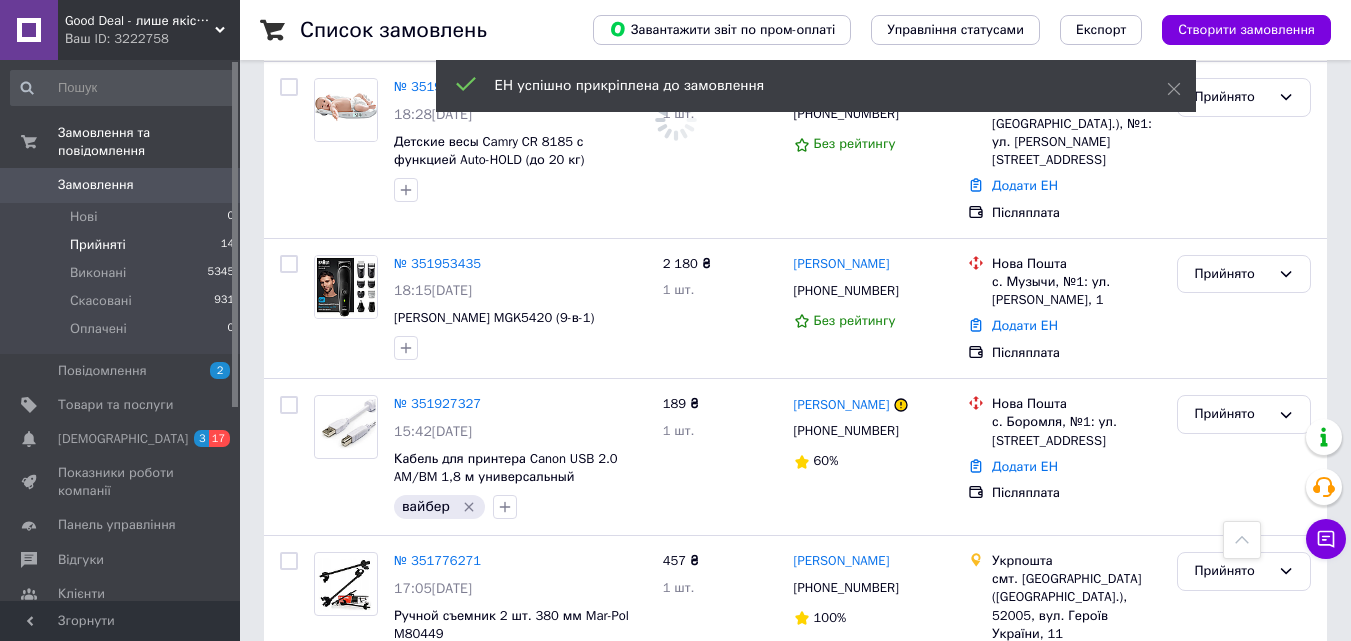 scroll, scrollTop: 1259, scrollLeft: 0, axis: vertical 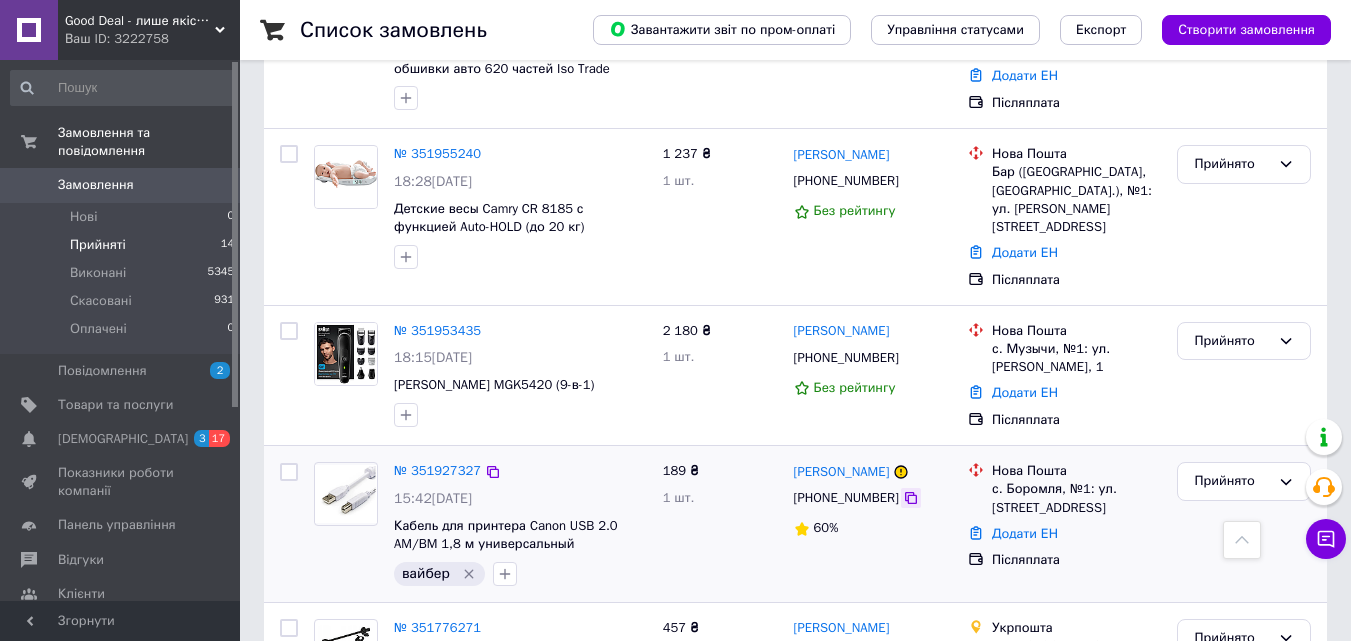 click 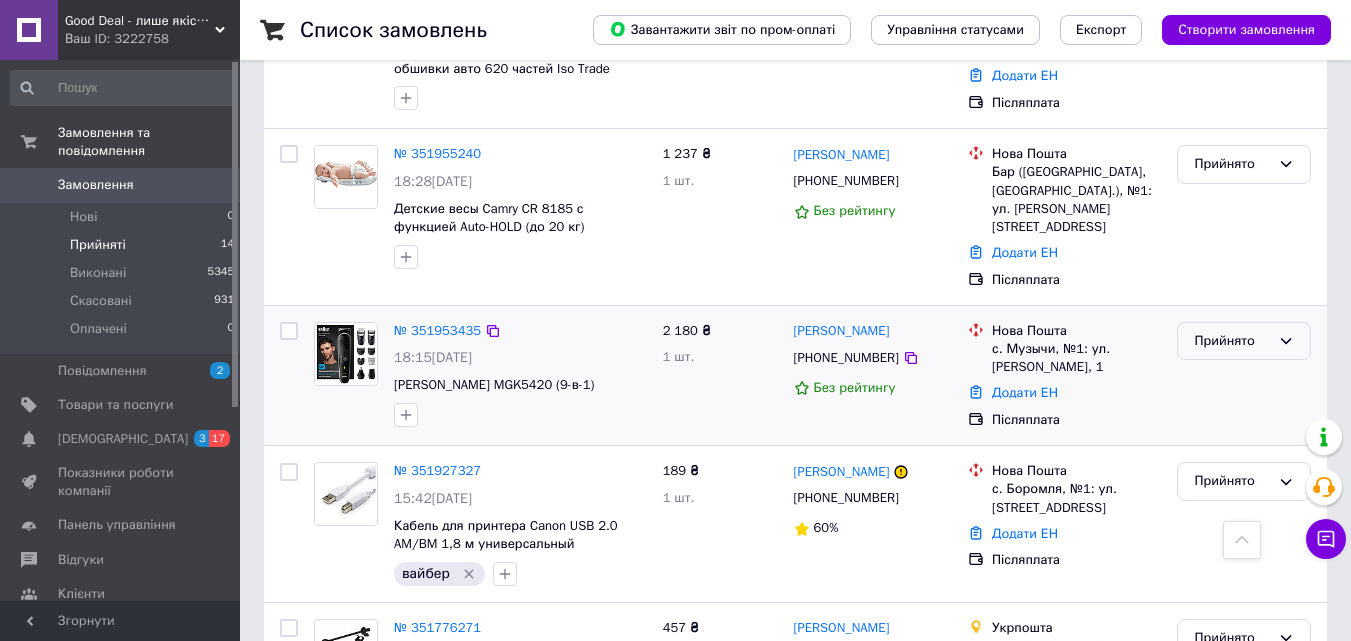 click on "Прийнято" at bounding box center [1232, 341] 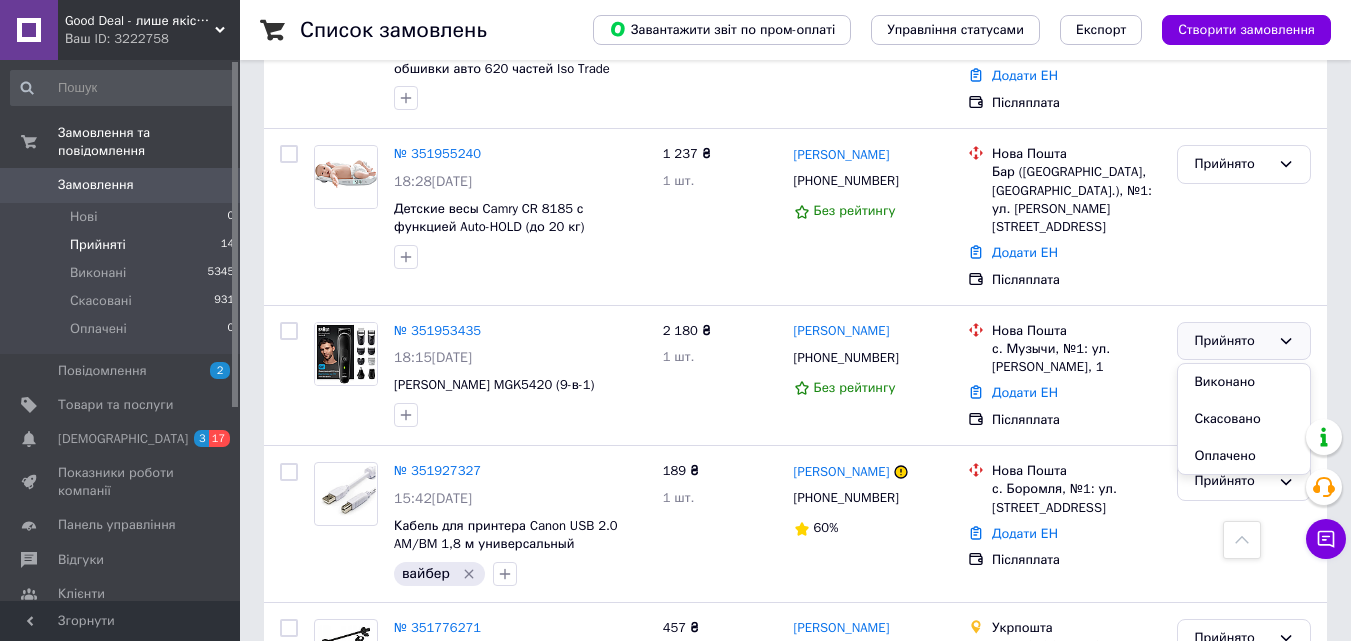 click on "Список замовлень   Завантажити звіт по пром-оплаті Управління статусами Експорт Створити замовлення 1 Фільтри Збережені фільтри: Прийняті (14) Статус: Прийняті Cкинути все Замовлення Cума Покупець Доставка та оплата Статус № 352015728 09:30, 10.07.2025 Весы кухонные Adler AD 3134 с чашей 827 ₴ 1 шт. Андрій Головач +380999293560 Без рейтингу Нова Пошта Сумы, №4 (до 30 кг на одно место ): ул. Гетьмана Павла Скоропадского, 10/1 Додати ЕН Післяплата Прийнято № 352011049 08:54, 10.07.2025 Набор для сияющего японского маникюра P.Shine Japan Original 9 предметов Япония 1 279 ₴ 1 шт. Лада Василенко +380951226071 Без рейтингу 100%" at bounding box center [795, 226] 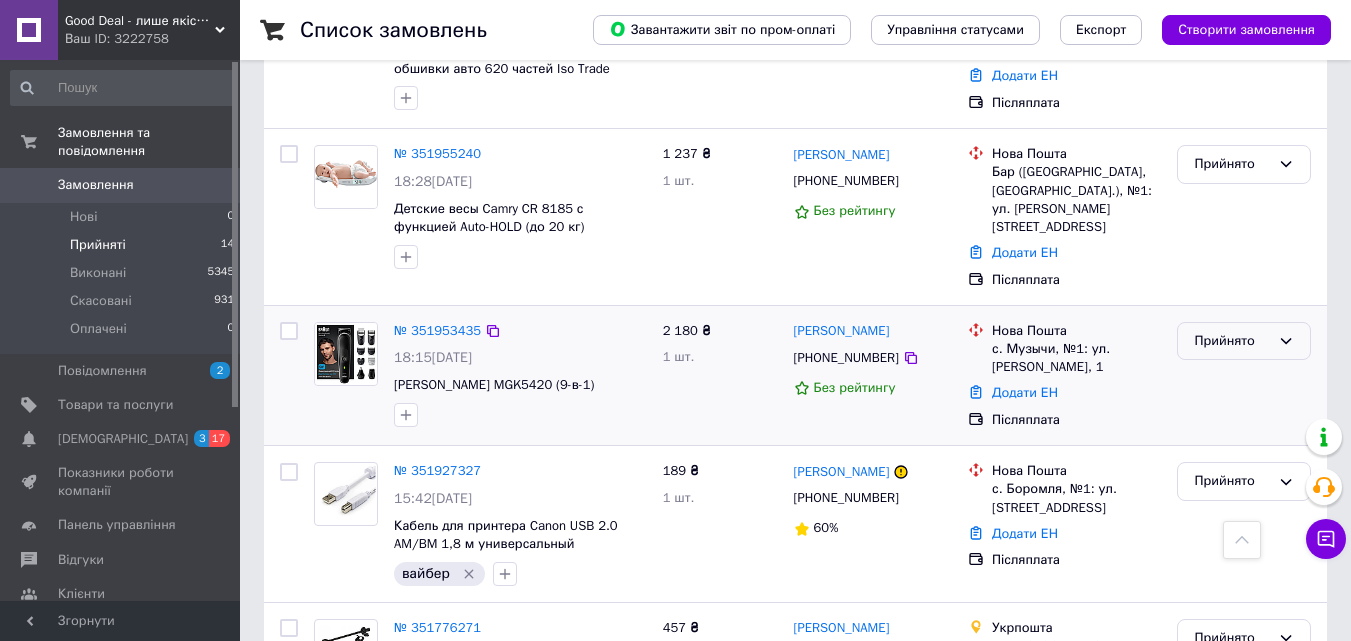 click on "Прийнято" at bounding box center [1232, 341] 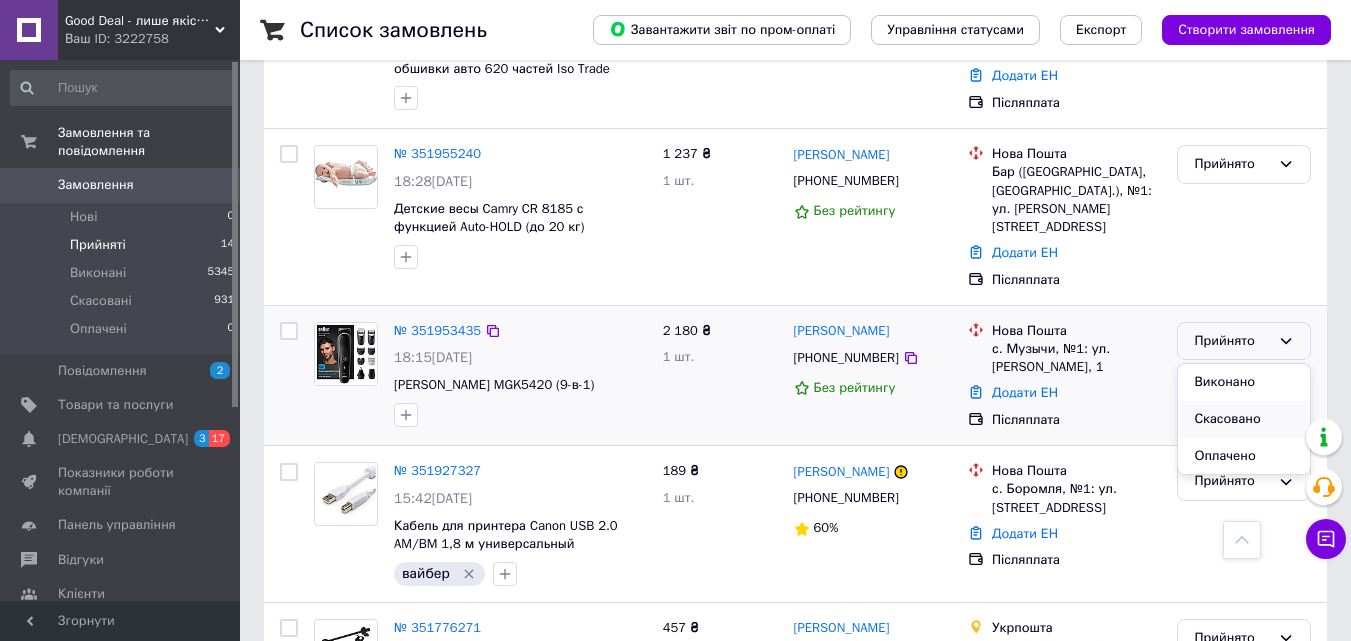 click on "Скасовано" at bounding box center [1244, 419] 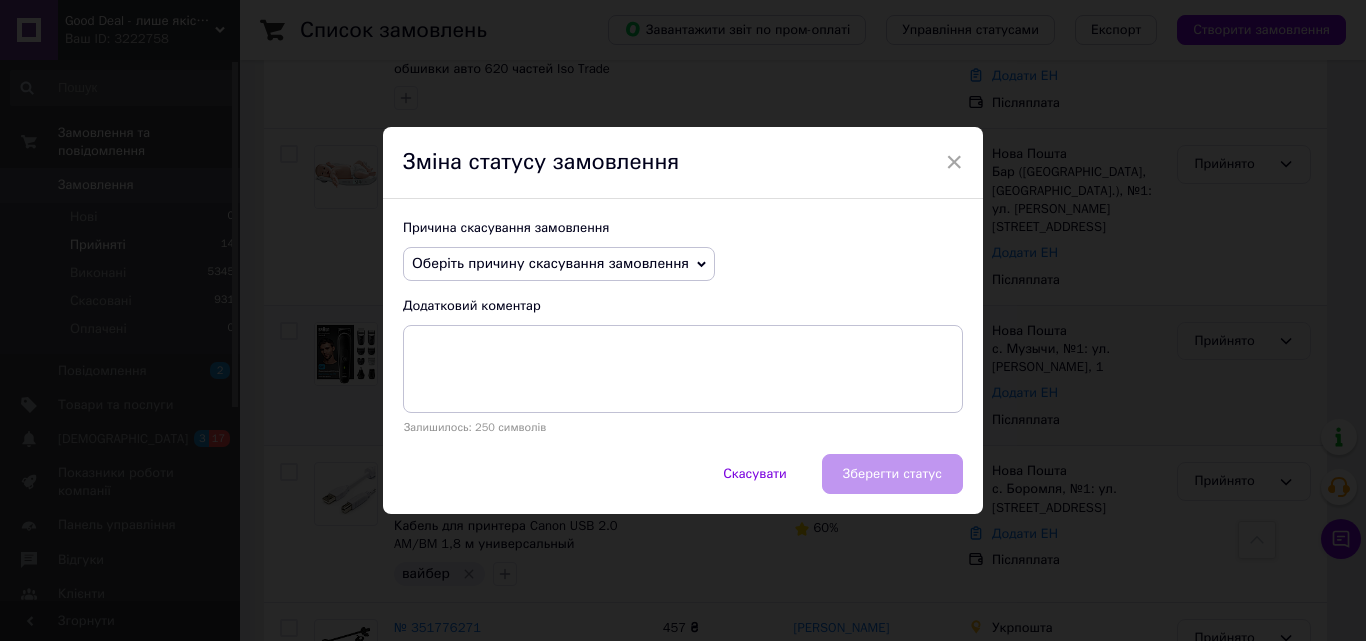 click on "Оберіть причину скасування замовлення" at bounding box center (550, 263) 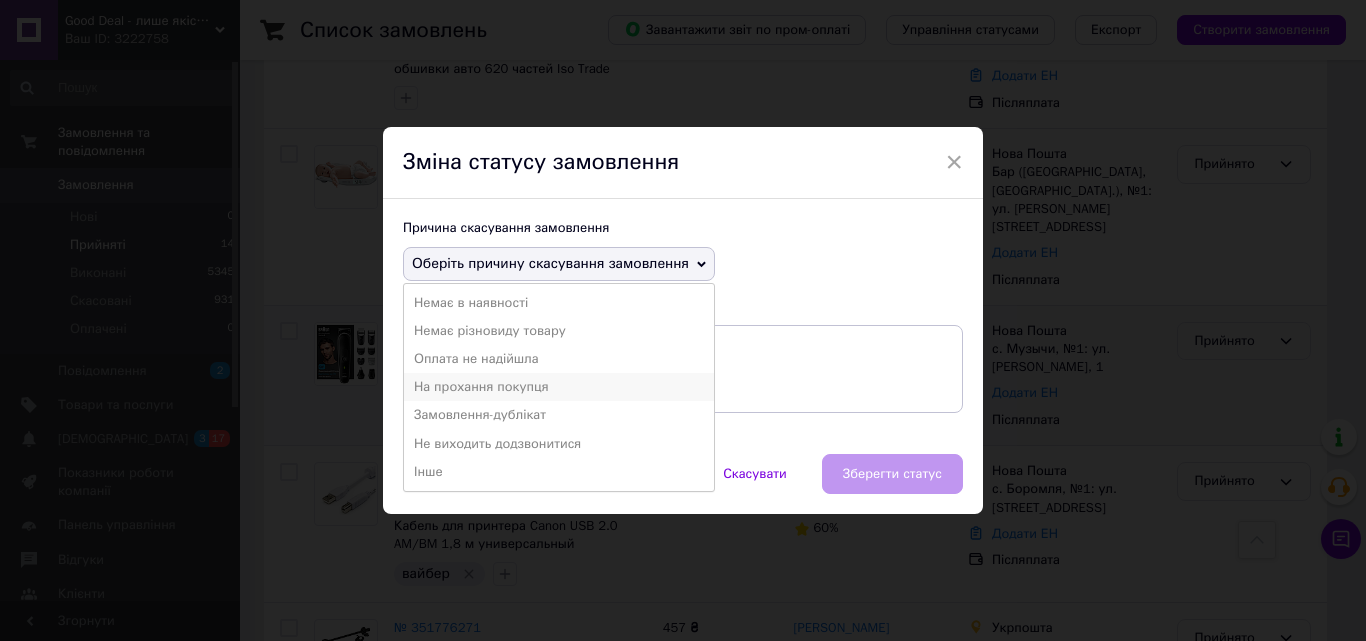 click on "На прохання покупця" at bounding box center [559, 387] 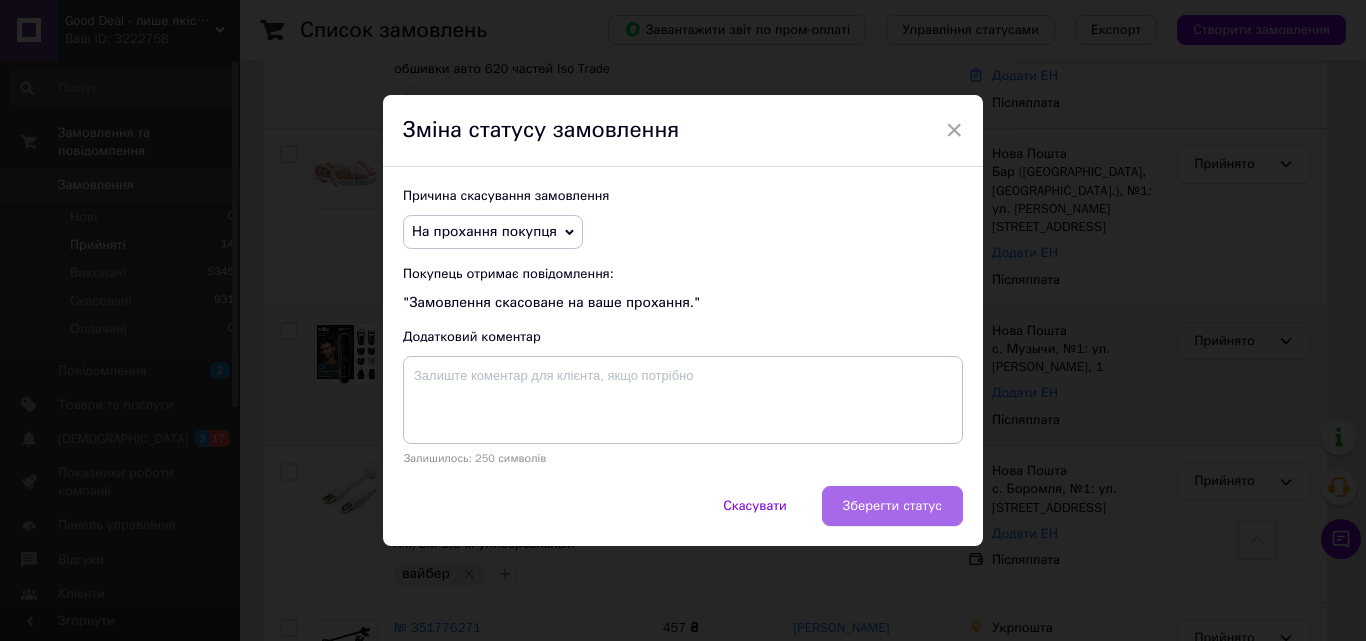 click on "Зберегти статус" at bounding box center (892, 506) 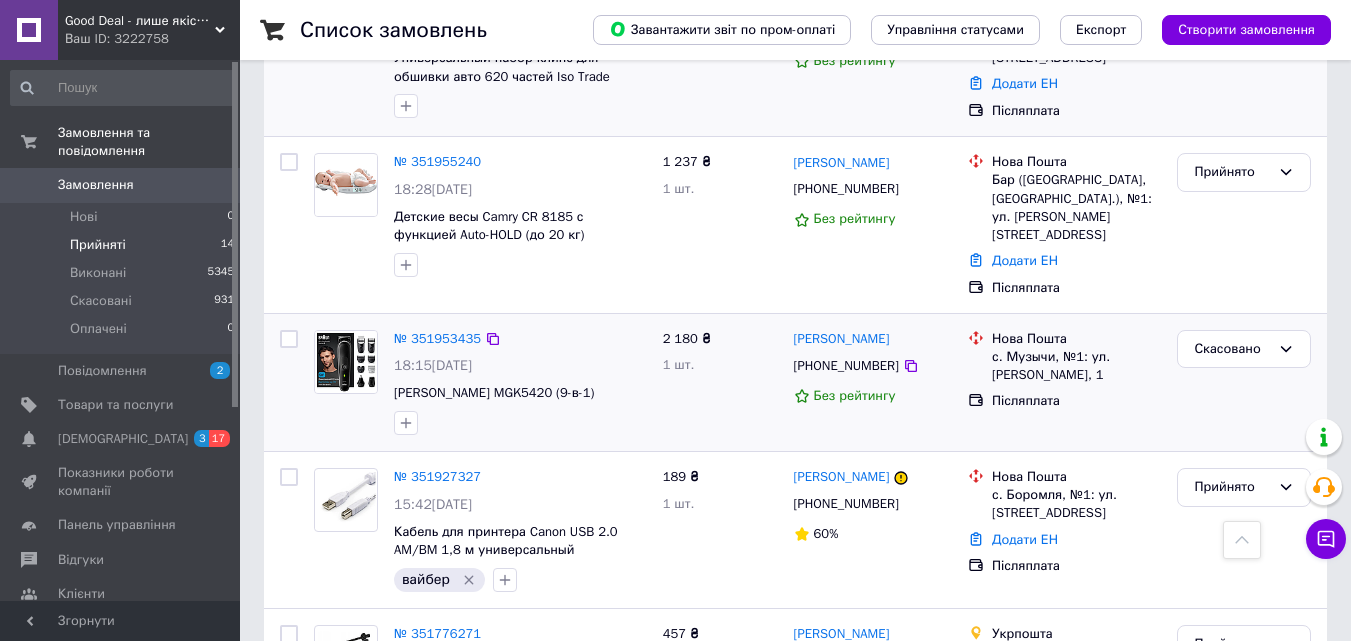 scroll, scrollTop: 1200, scrollLeft: 0, axis: vertical 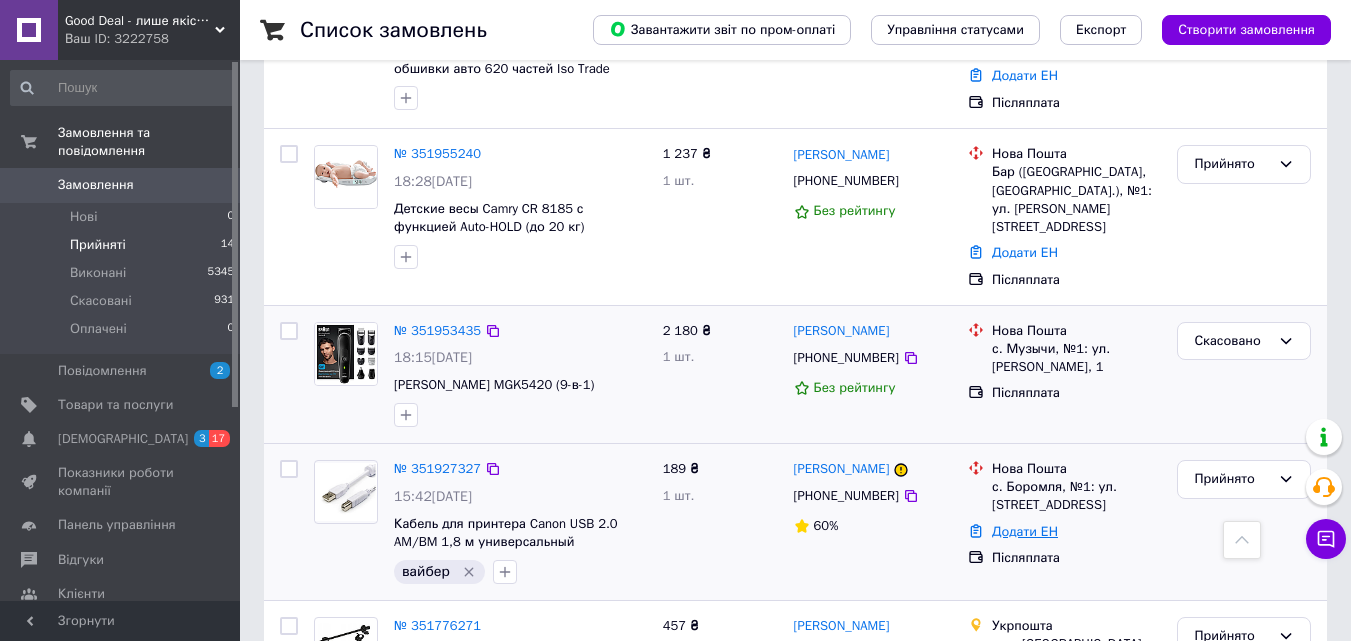 click on "Додати ЕН" at bounding box center (1025, 531) 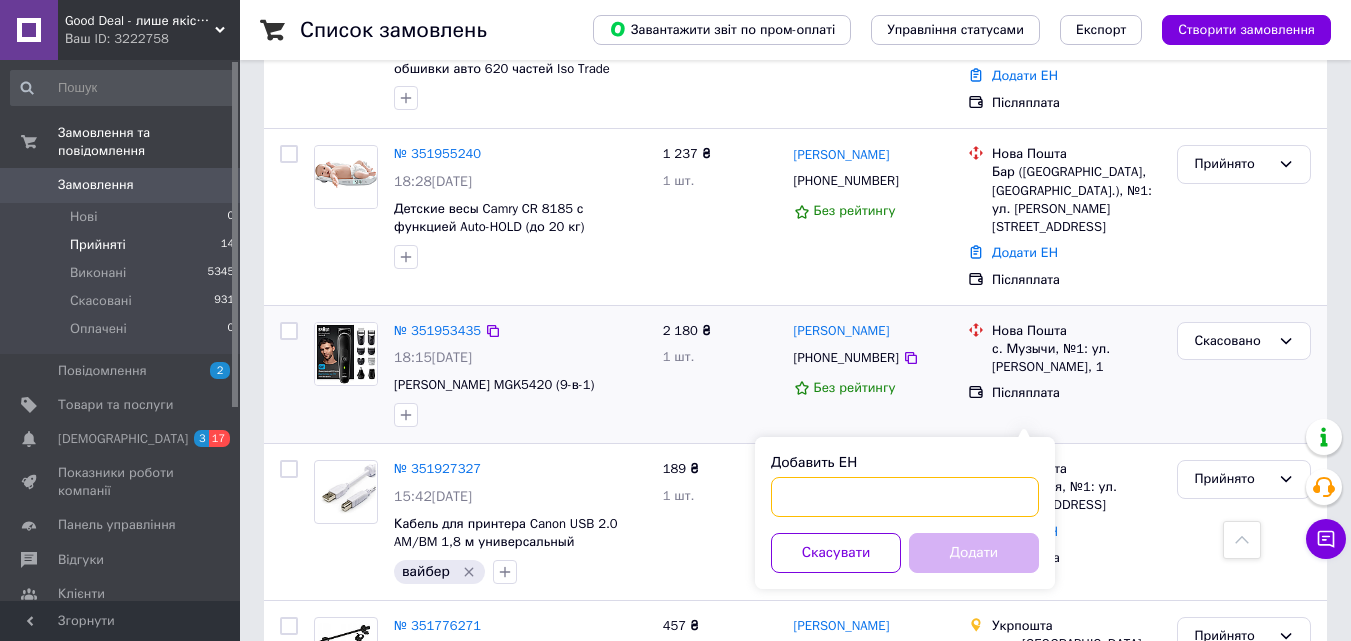 click on "Добавить ЕН" at bounding box center (905, 497) 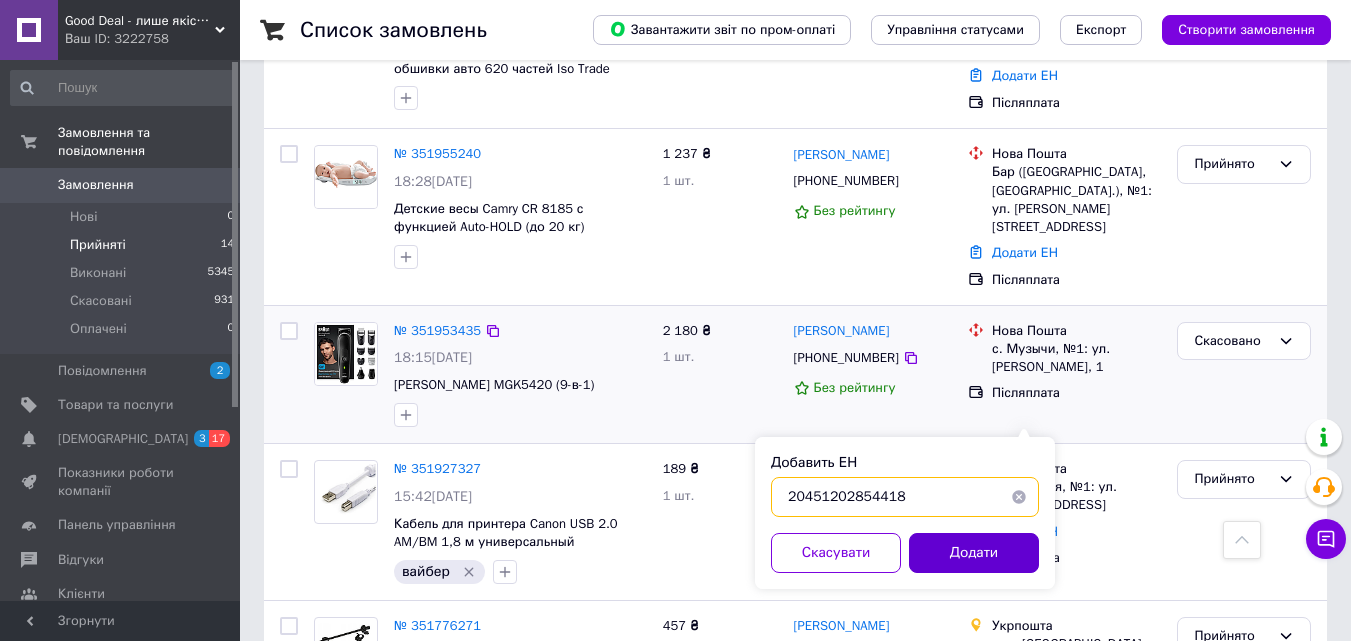 type on "20451202854418" 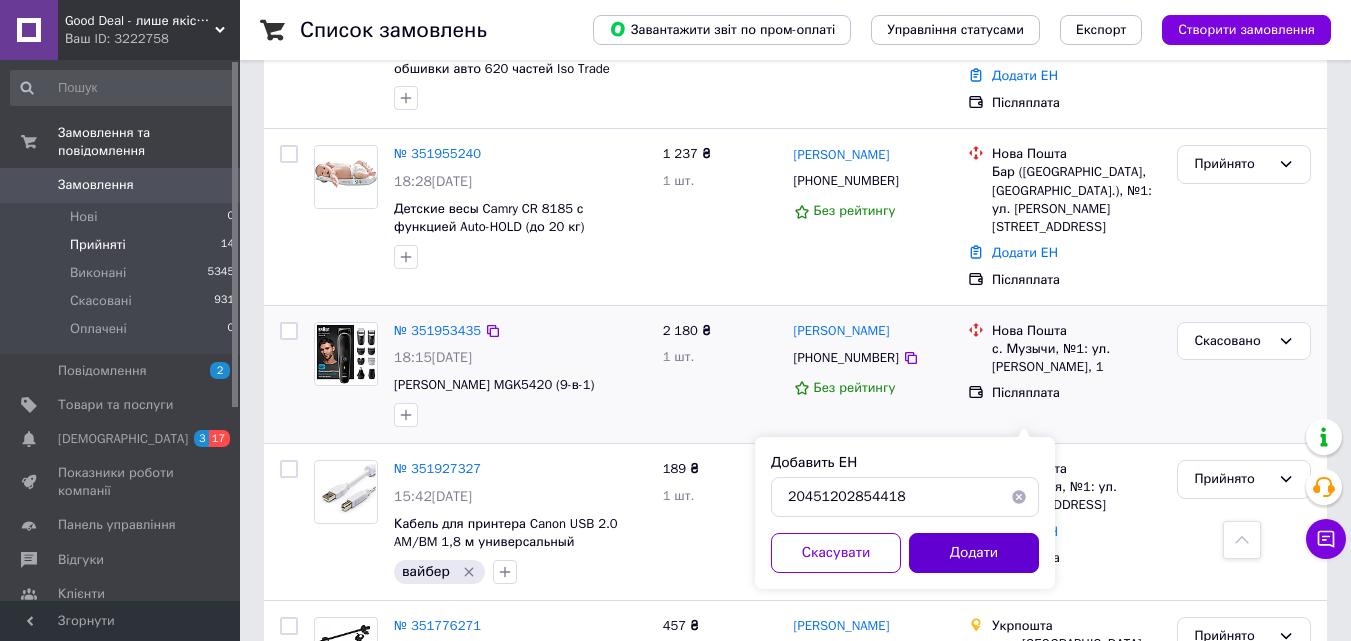 click on "Додати" at bounding box center (974, 553) 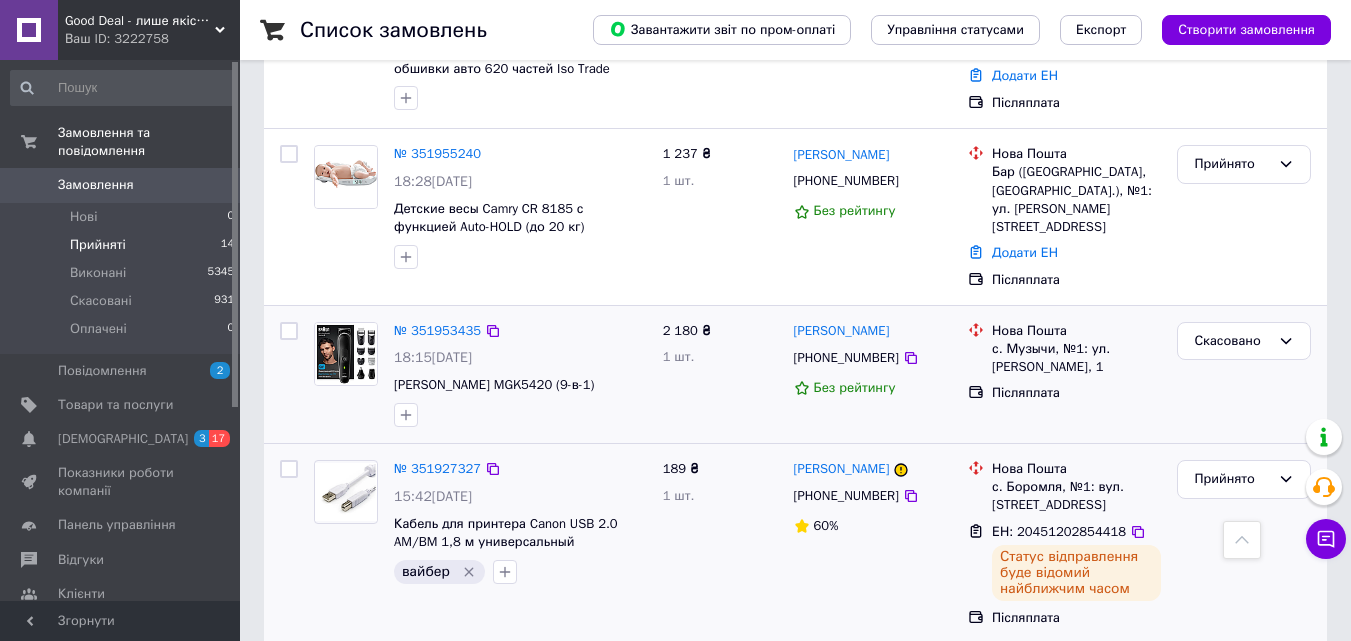 click 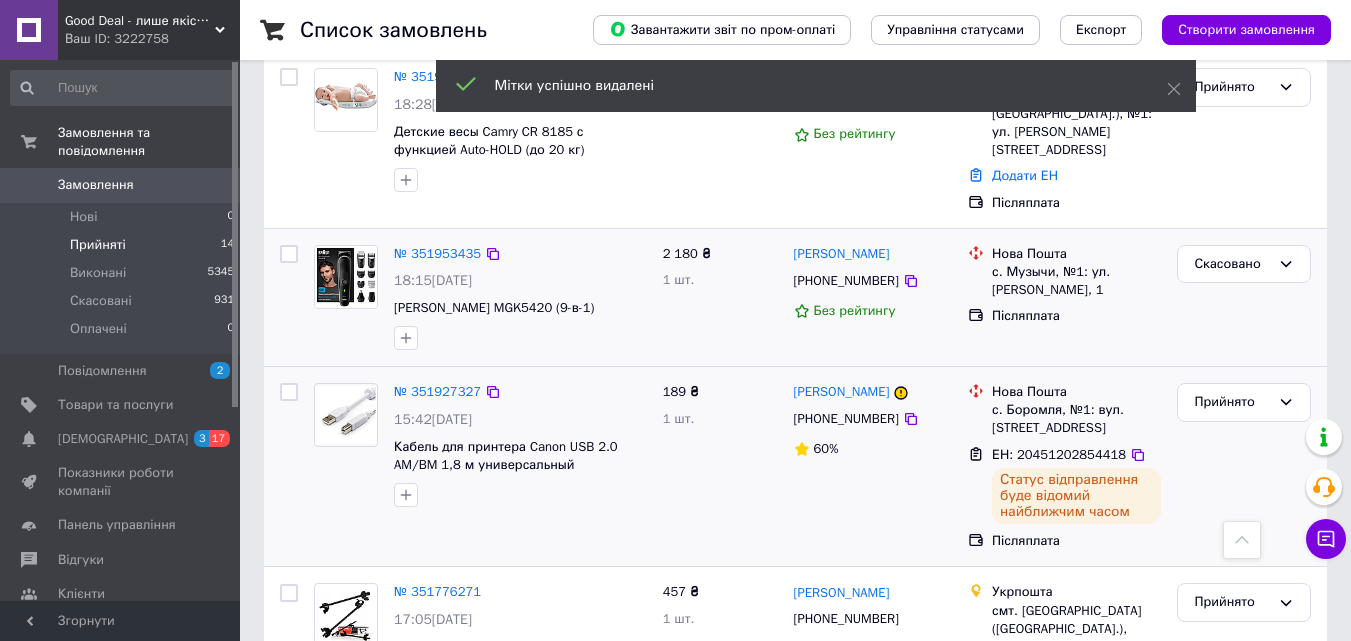 scroll, scrollTop: 1300, scrollLeft: 0, axis: vertical 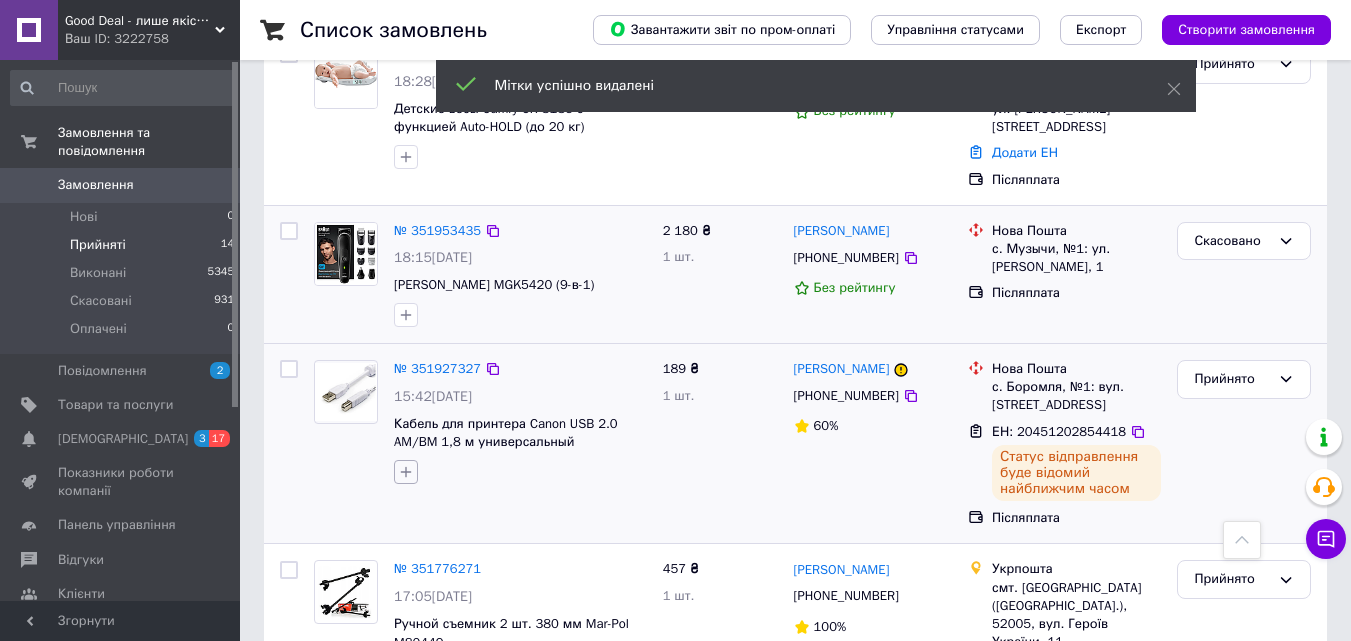 click at bounding box center [406, 472] 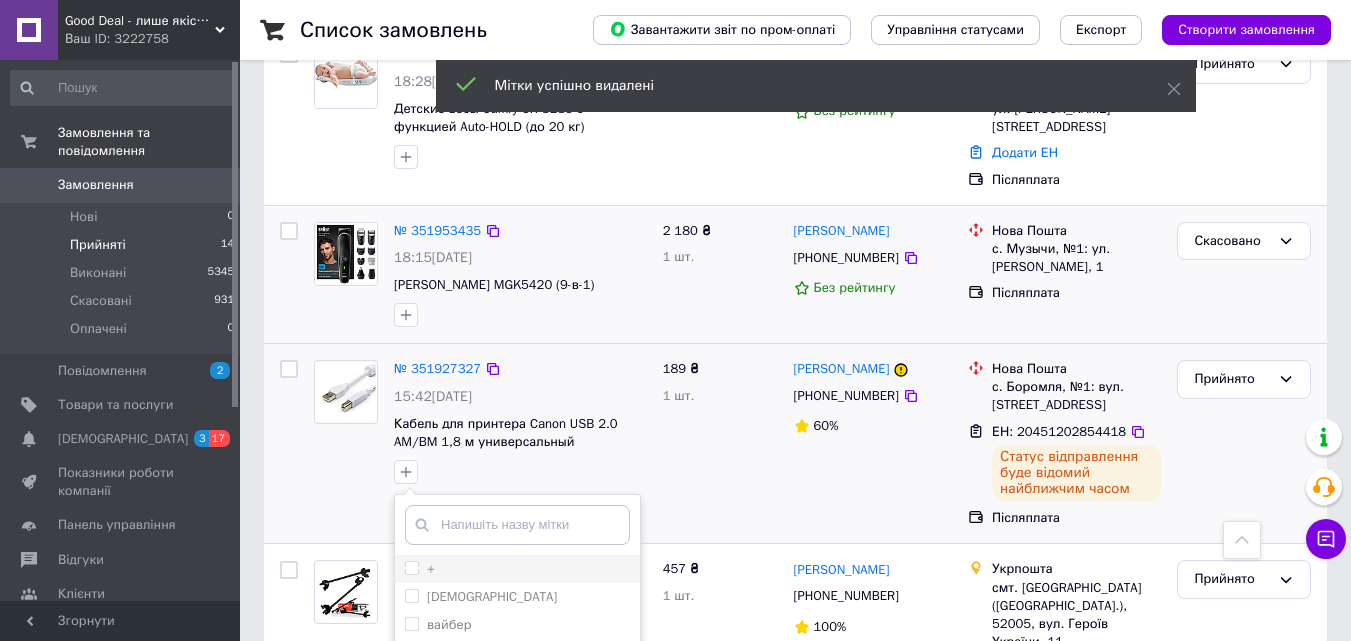 click on "+" at bounding box center (411, 567) 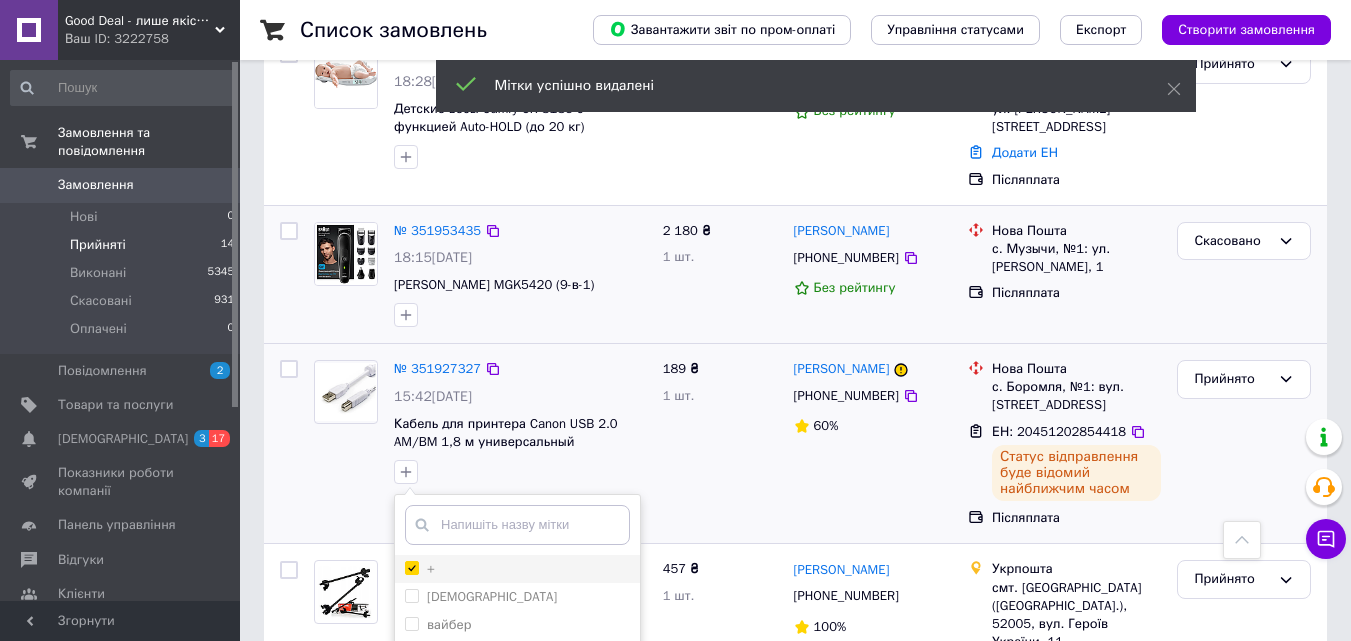 checkbox on "true" 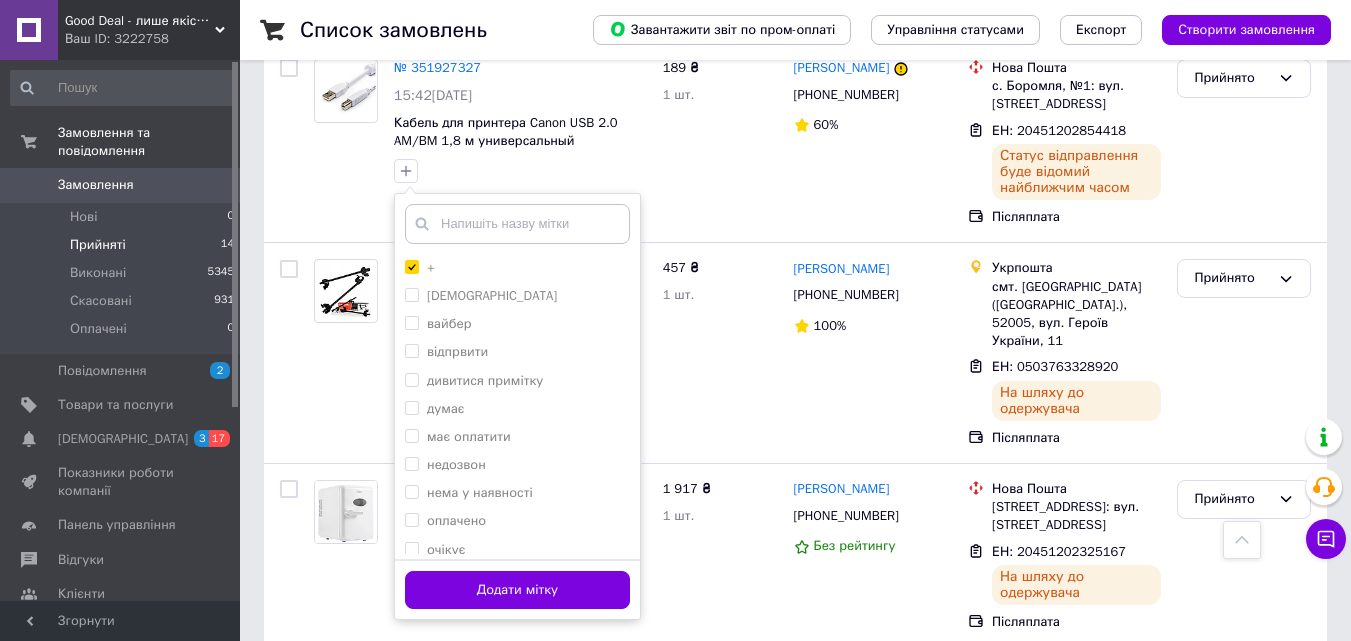scroll, scrollTop: 1700, scrollLeft: 0, axis: vertical 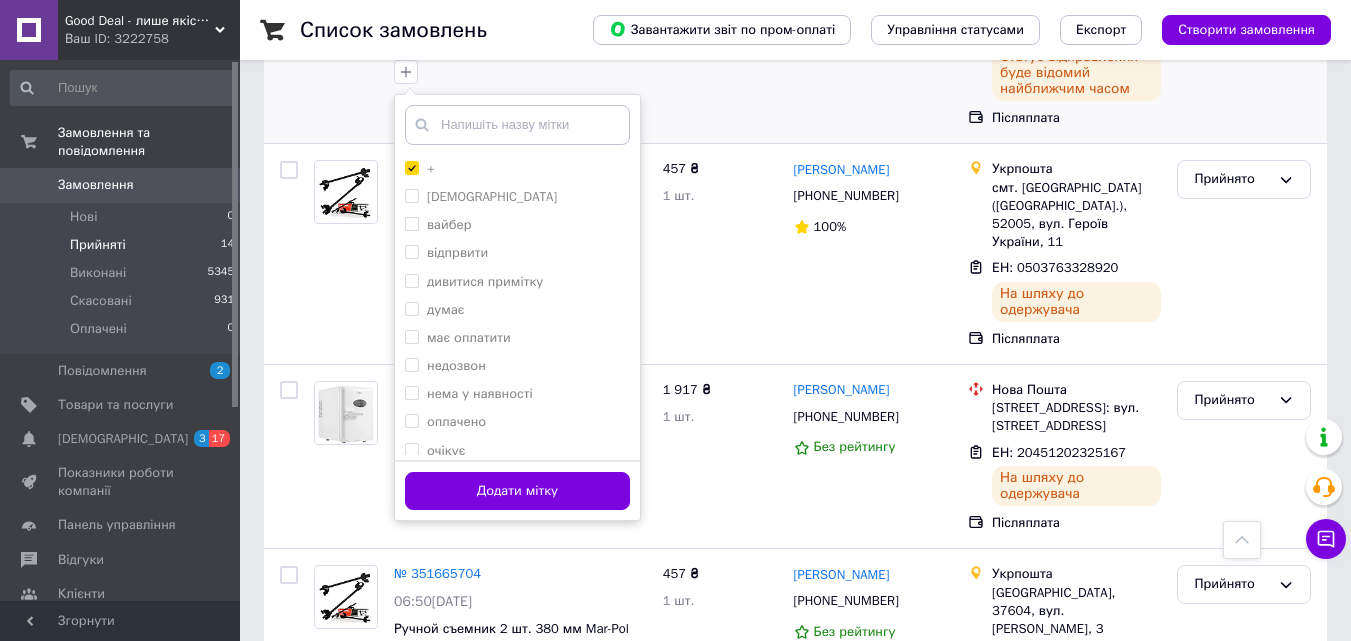 click on "Додати мітку" at bounding box center (517, 490) 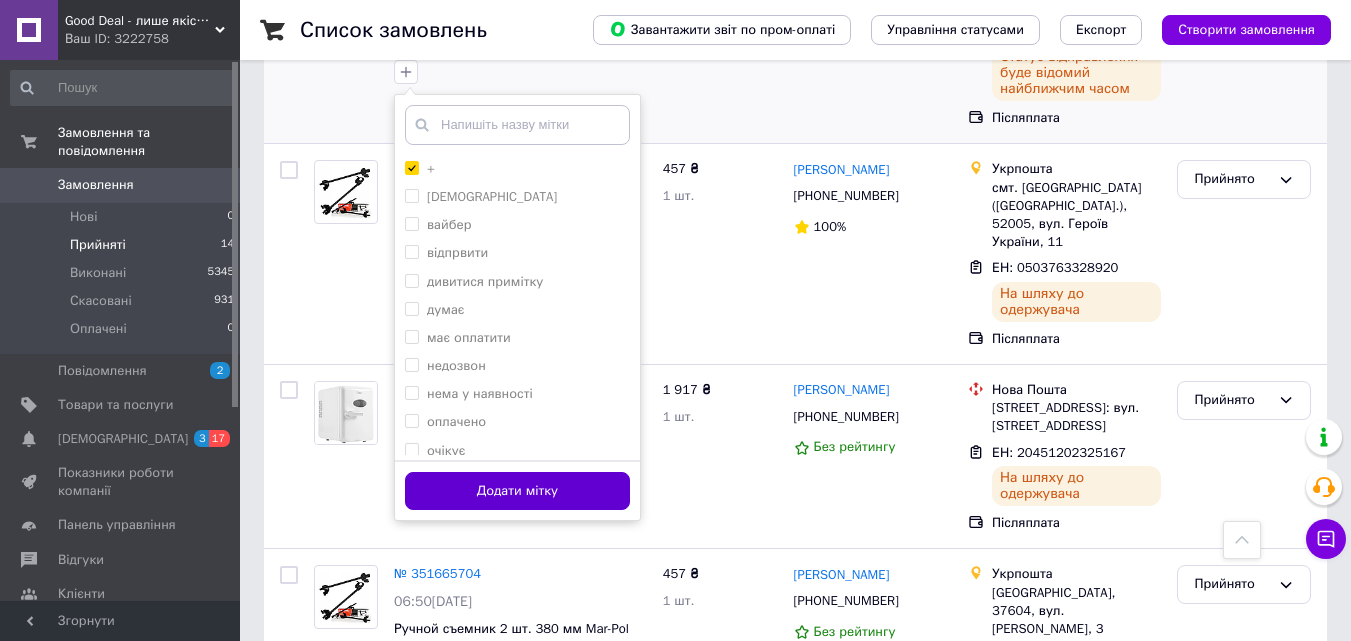 click on "Додати мітку" at bounding box center (517, 491) 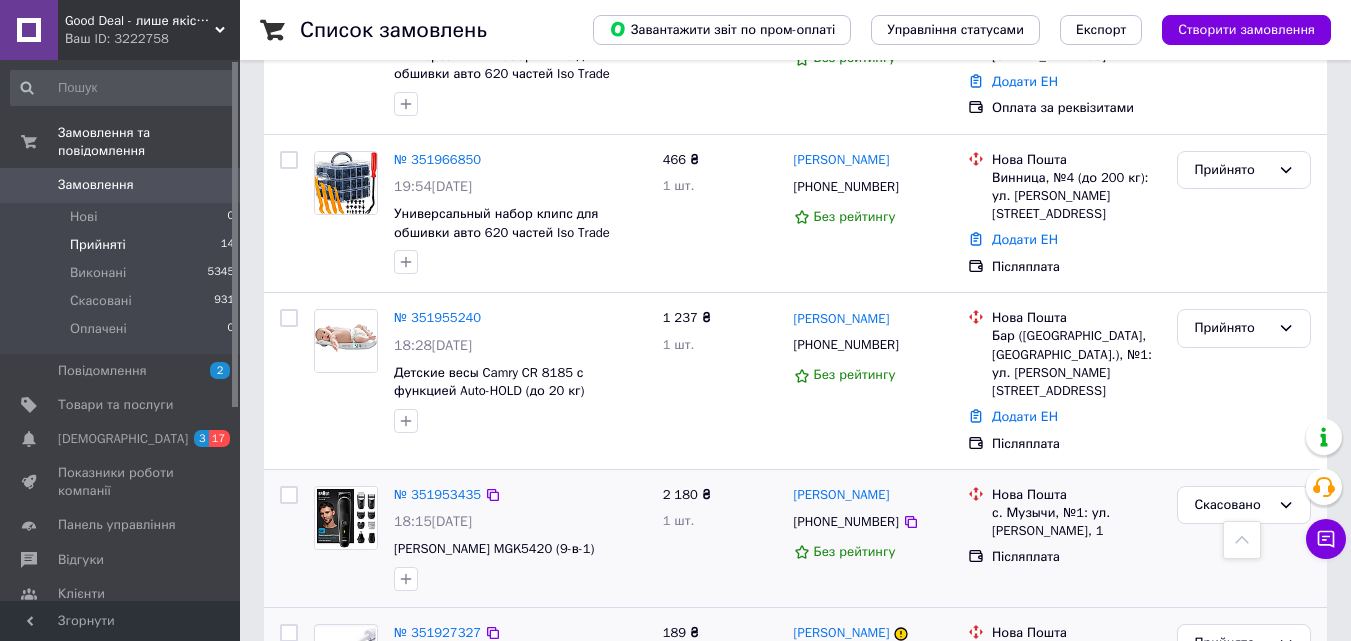 scroll, scrollTop: 1000, scrollLeft: 0, axis: vertical 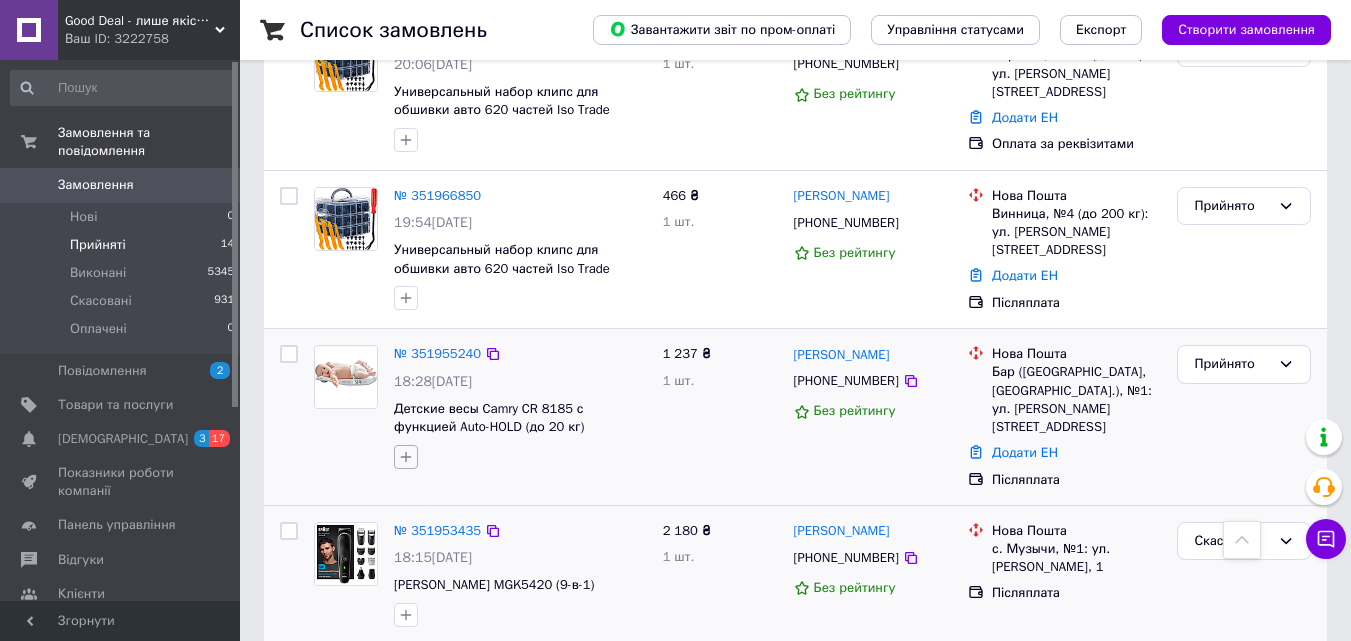 click 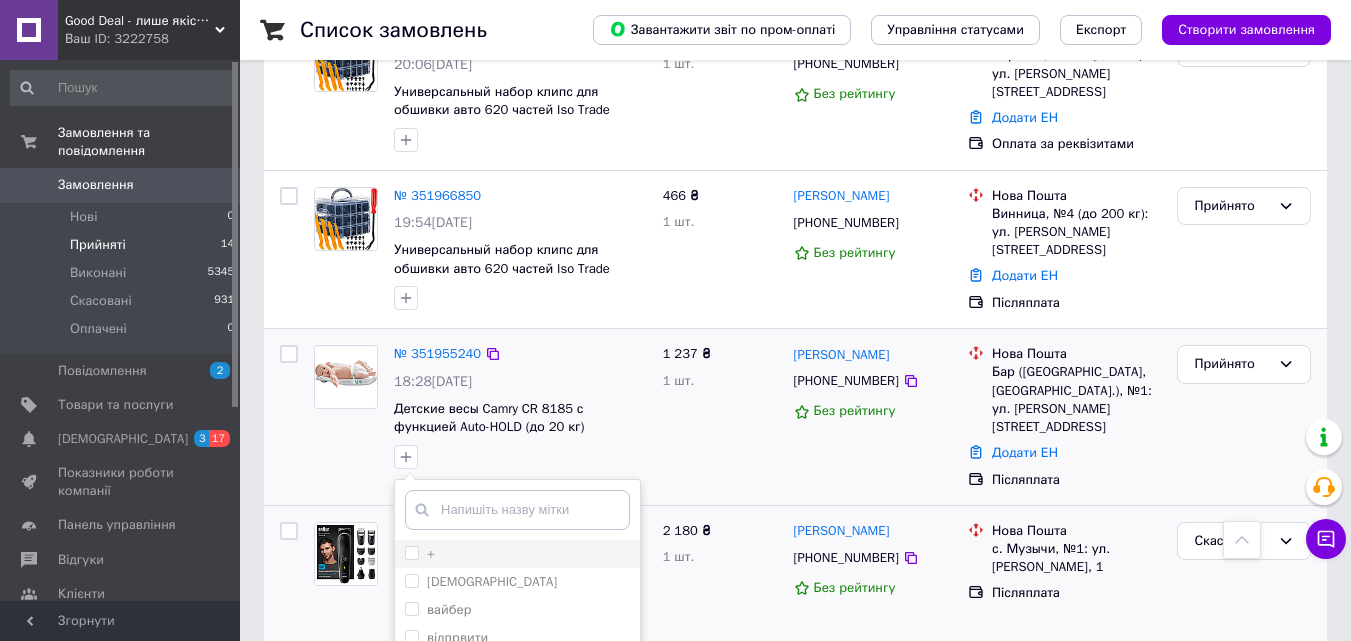 click on "+" at bounding box center (411, 552) 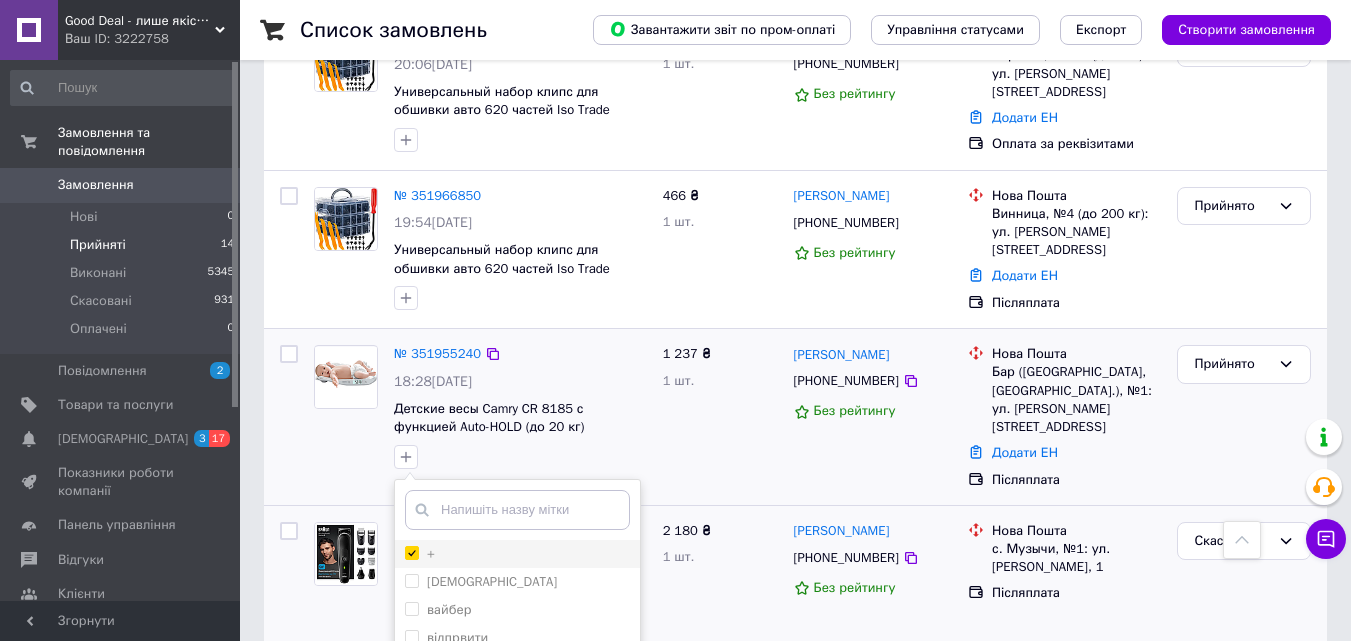 checkbox on "true" 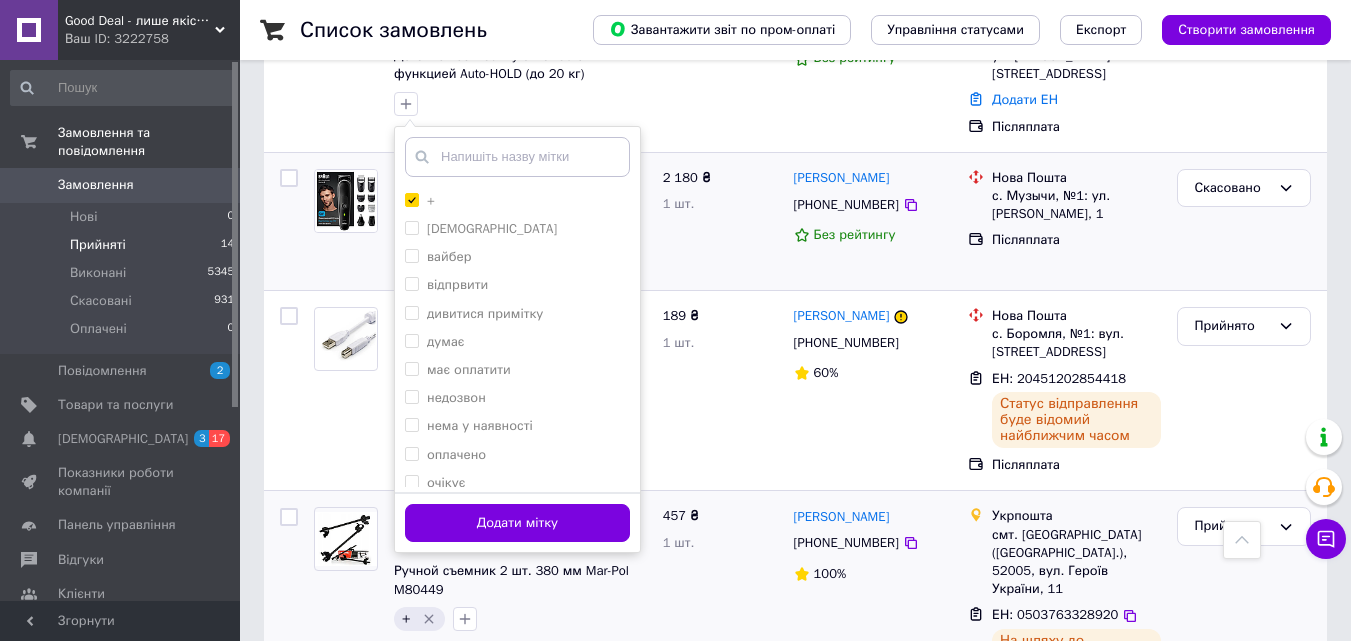 scroll, scrollTop: 1400, scrollLeft: 0, axis: vertical 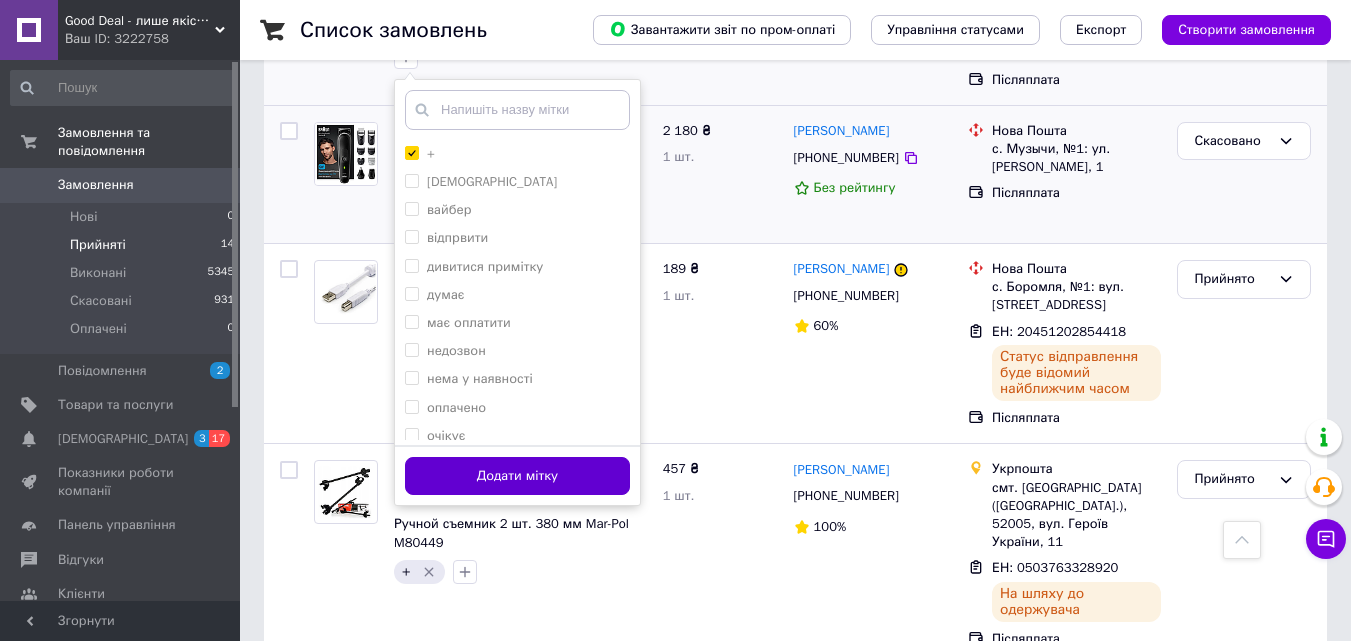 click on "Додати мітку" at bounding box center (517, 476) 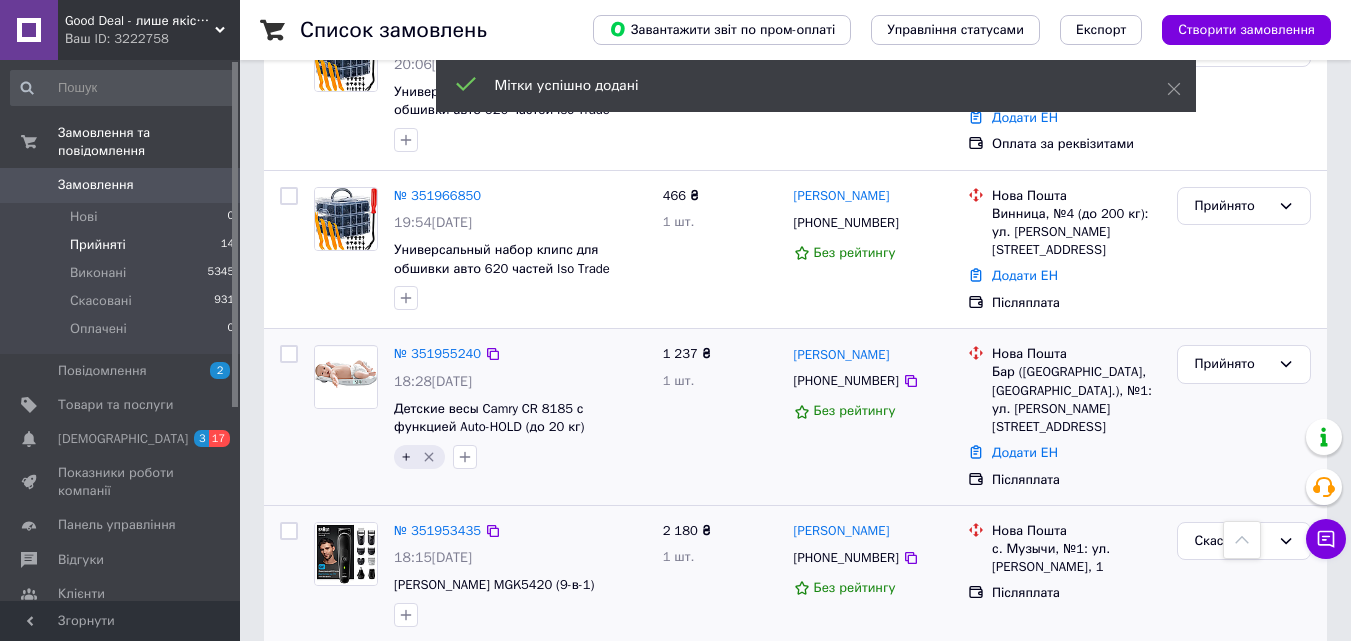 scroll, scrollTop: 900, scrollLeft: 0, axis: vertical 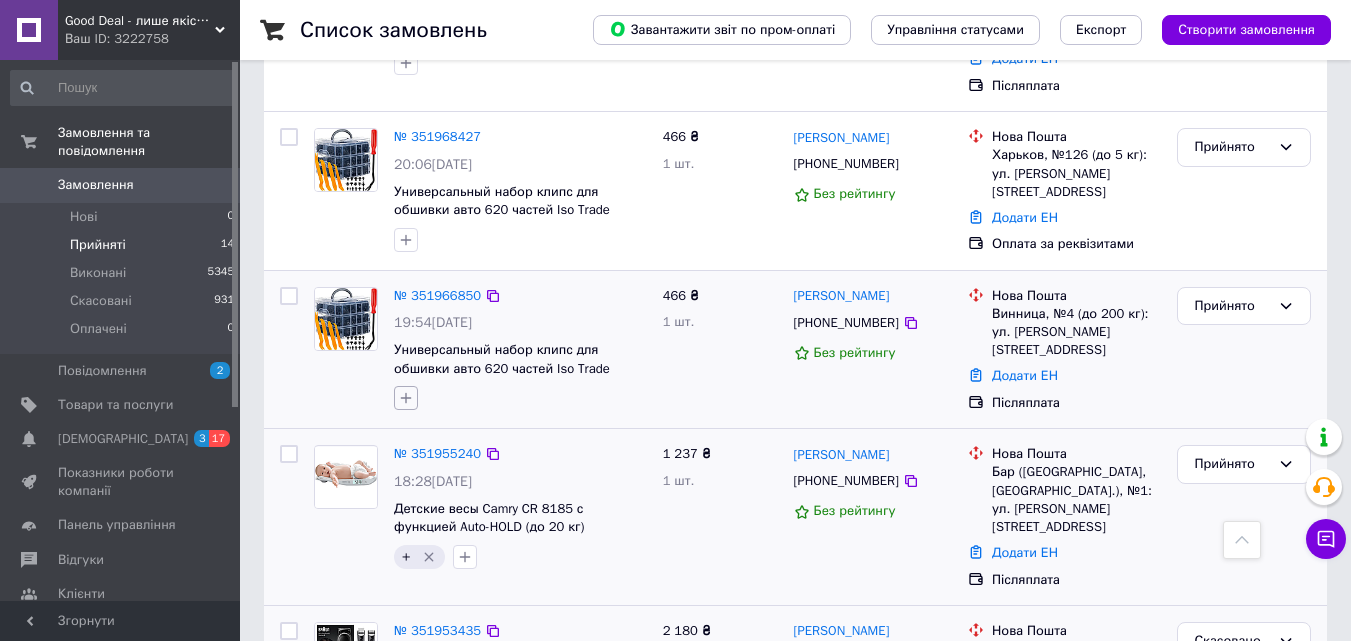 click 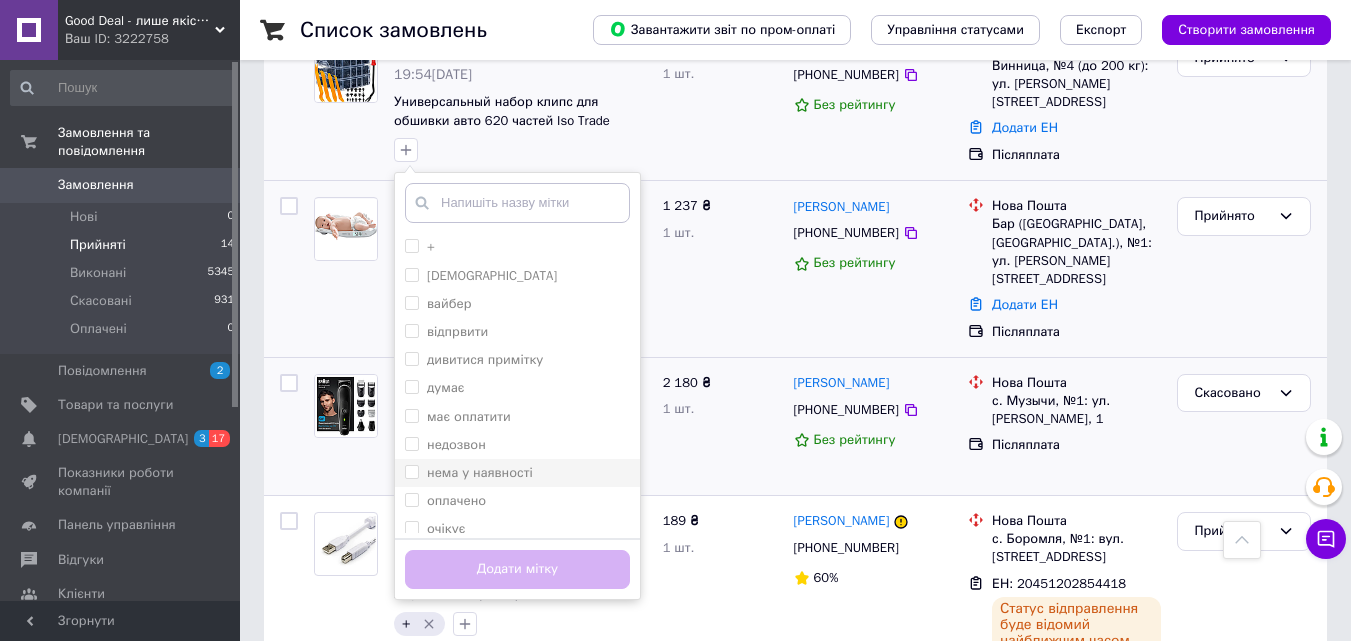 scroll, scrollTop: 1200, scrollLeft: 0, axis: vertical 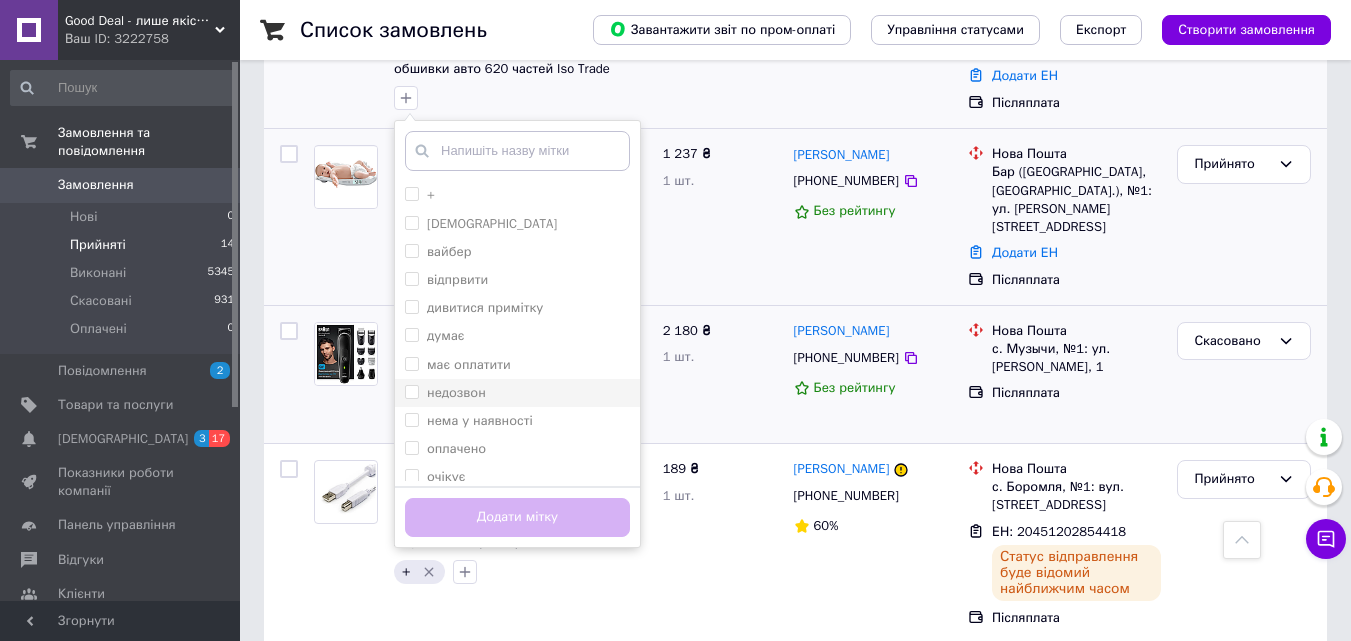 click on "недозвон" at bounding box center [517, 393] 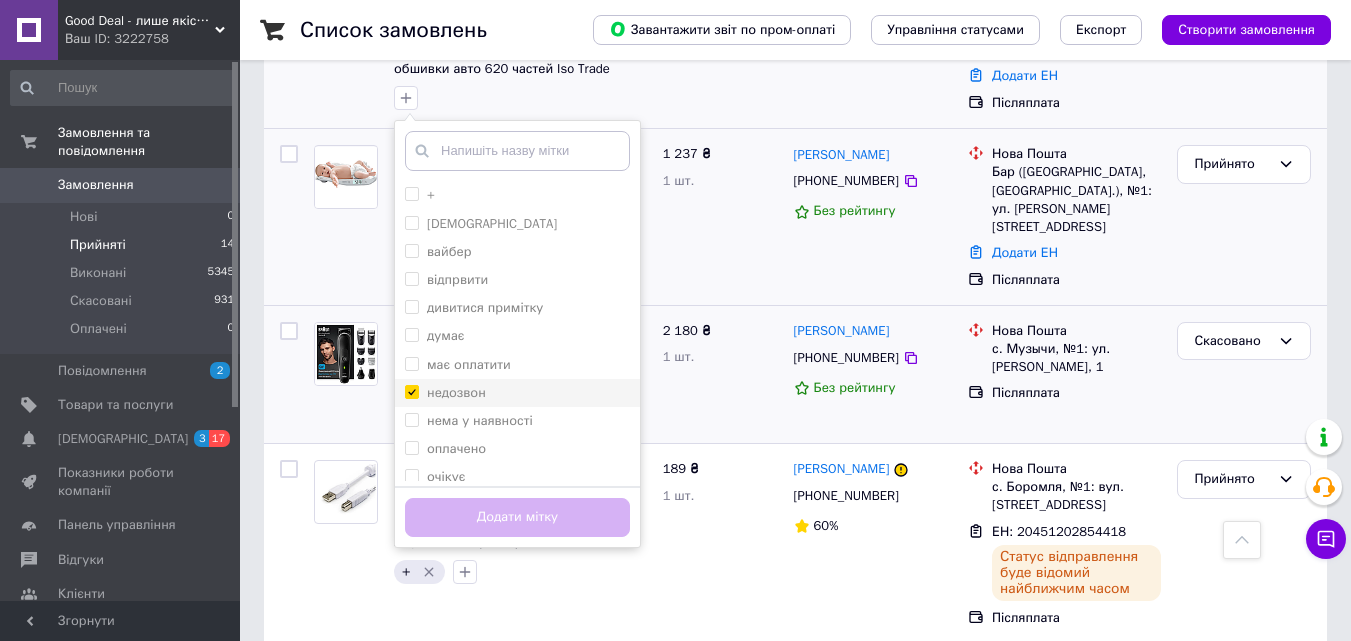 checkbox on "true" 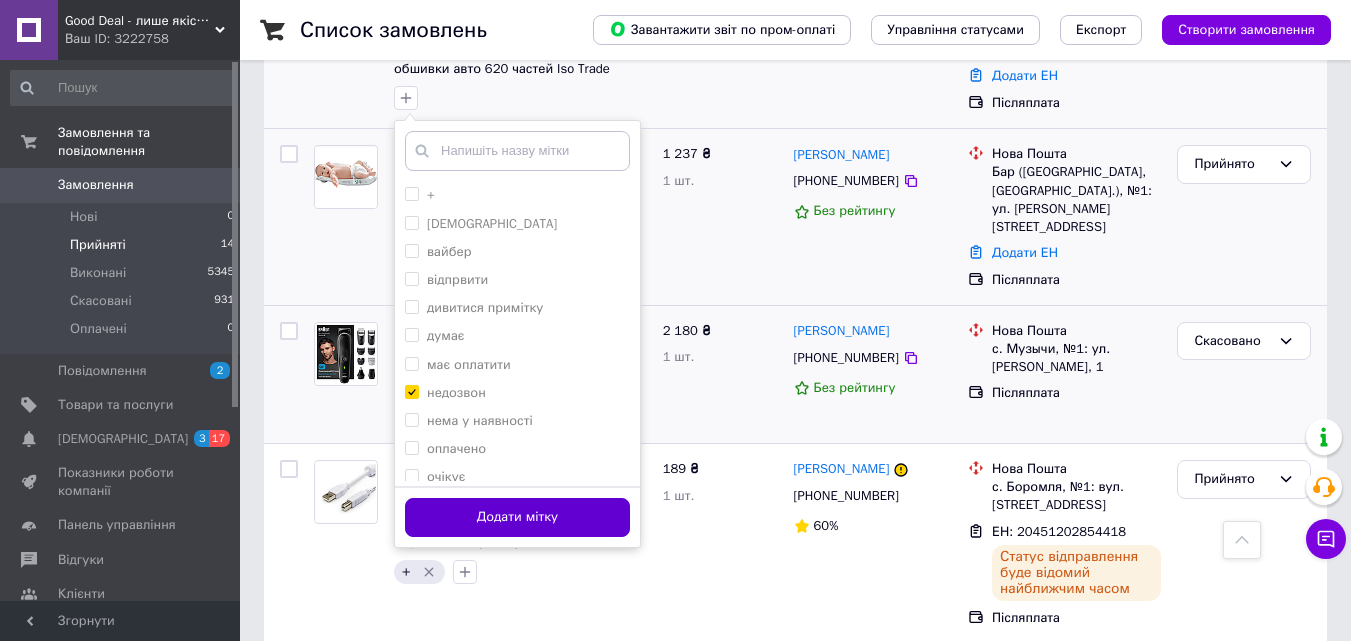click on "Додати мітку" at bounding box center (517, 517) 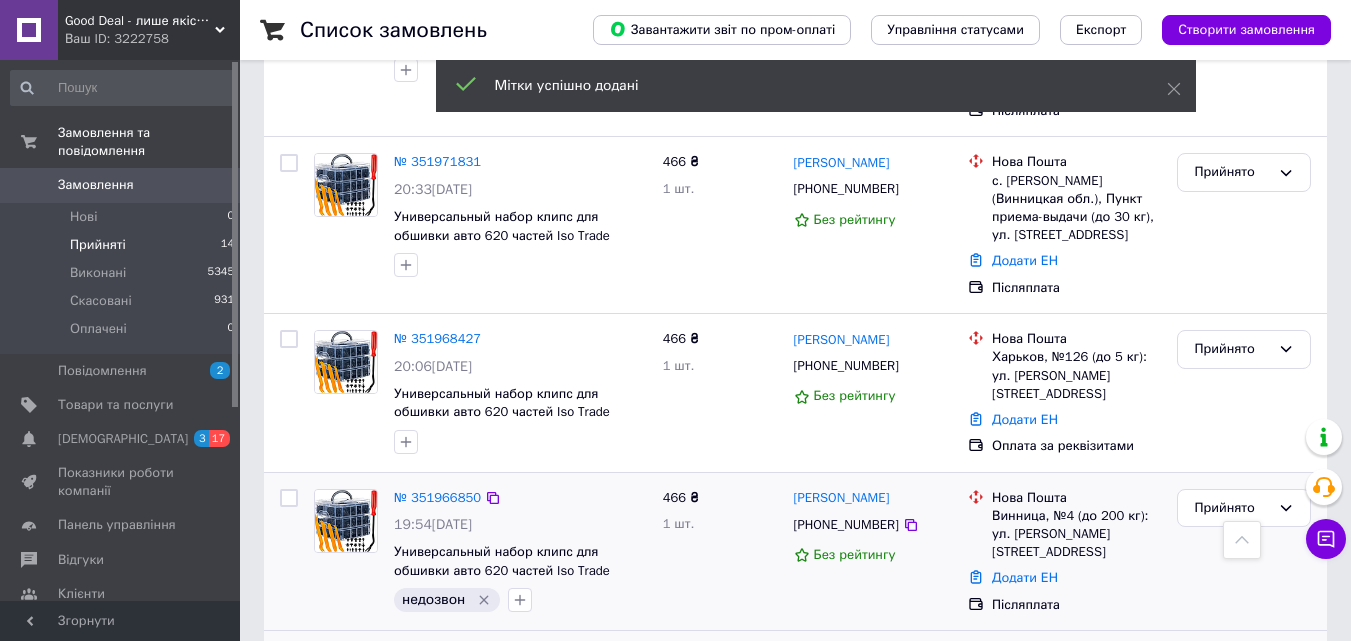 scroll, scrollTop: 600, scrollLeft: 0, axis: vertical 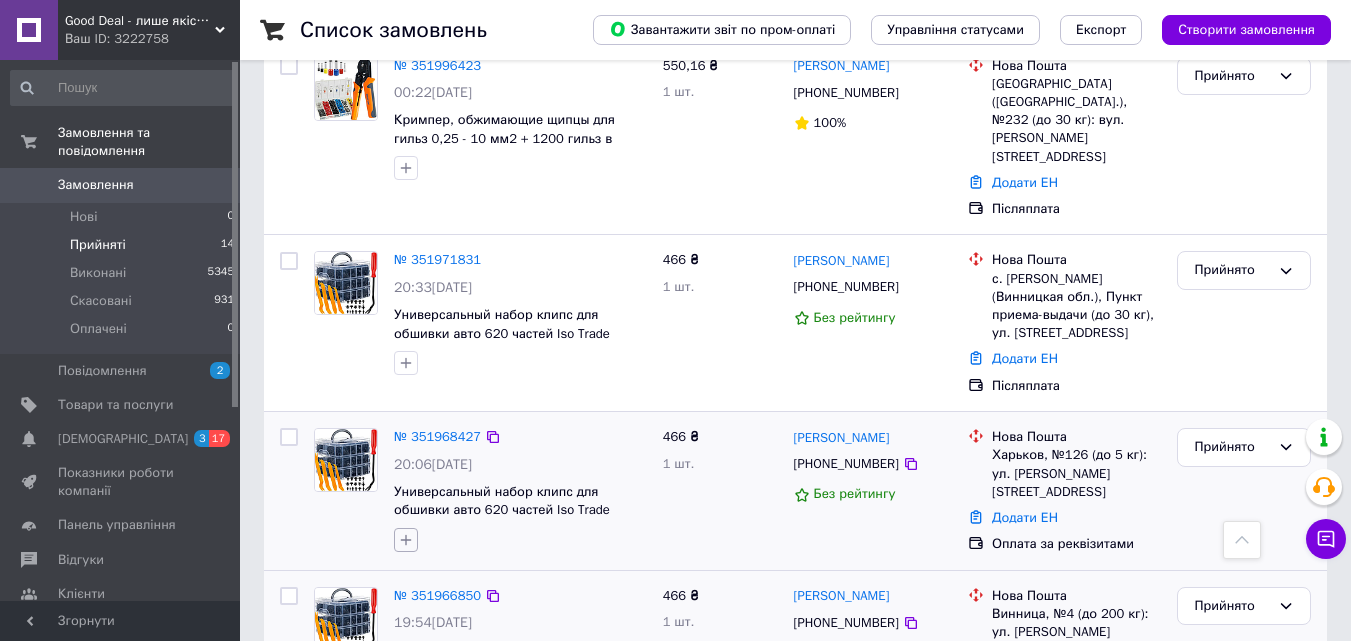 click 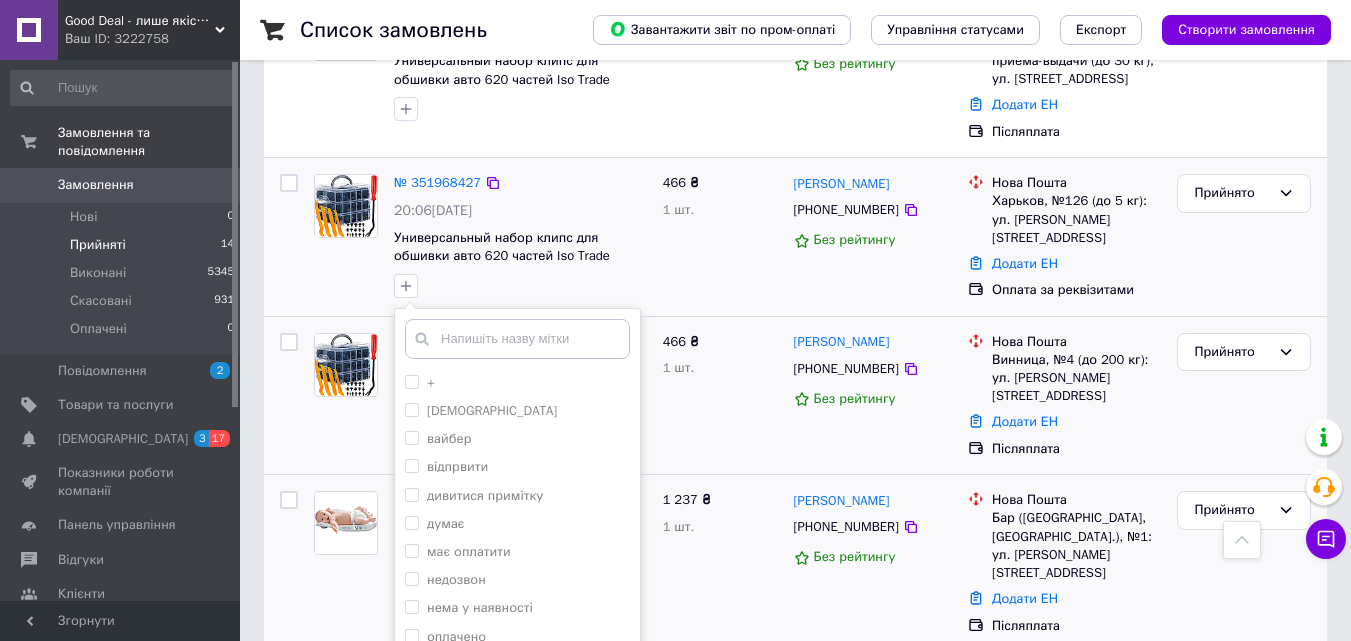 scroll, scrollTop: 1000, scrollLeft: 0, axis: vertical 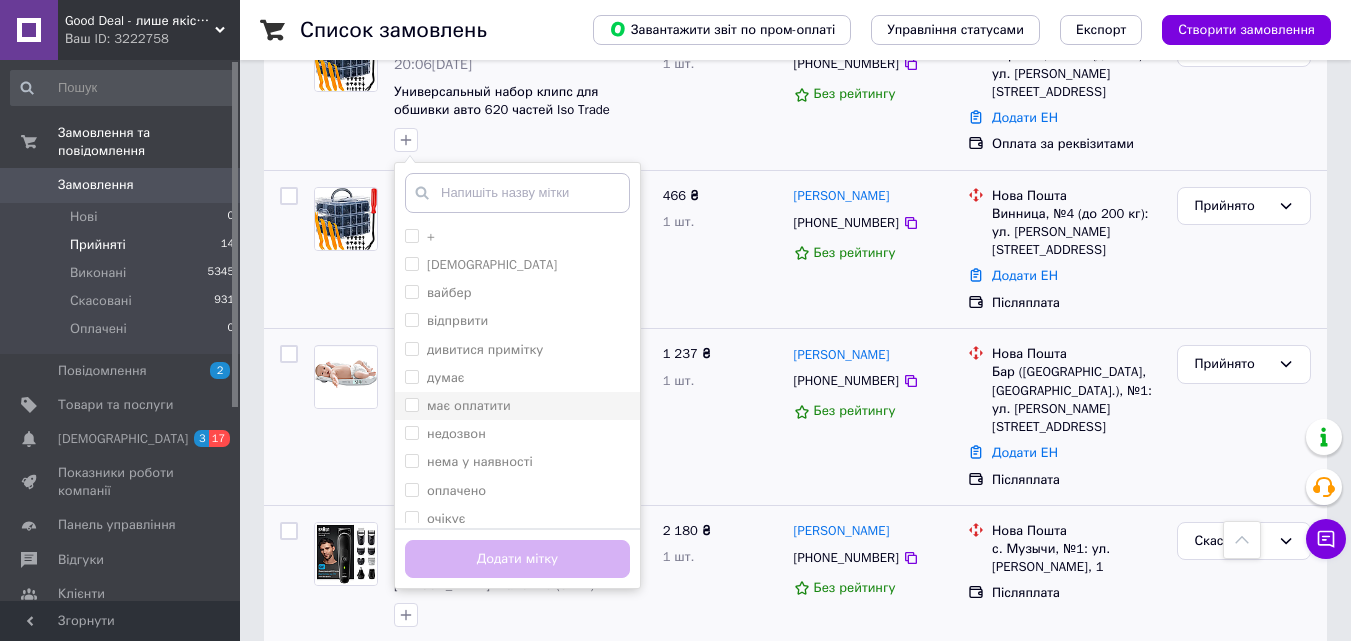 click on "має оплатити" at bounding box center [469, 405] 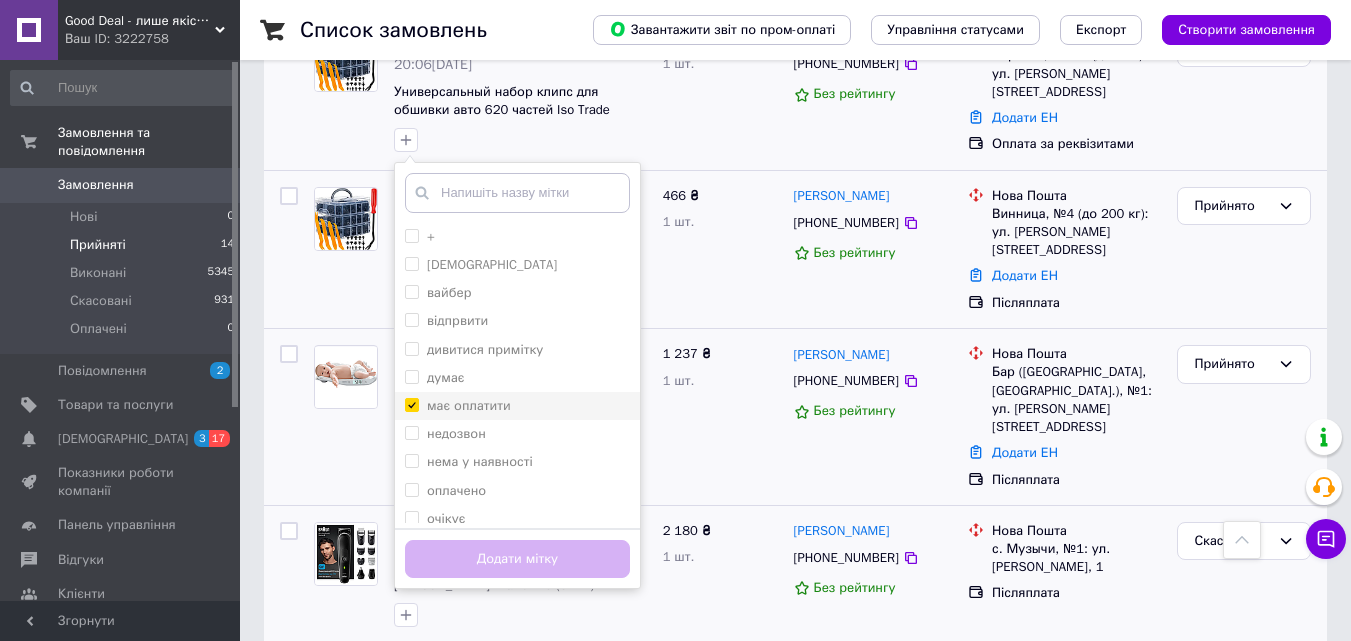 checkbox on "true" 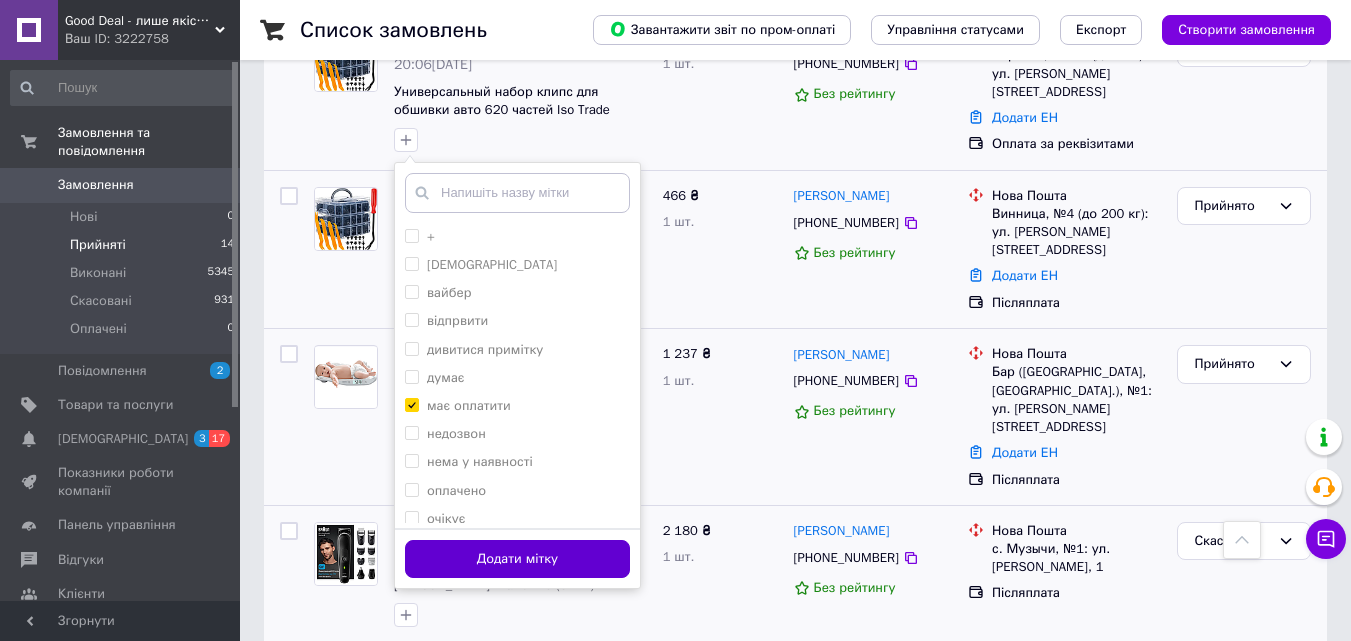 click on "Додати мітку" at bounding box center [517, 559] 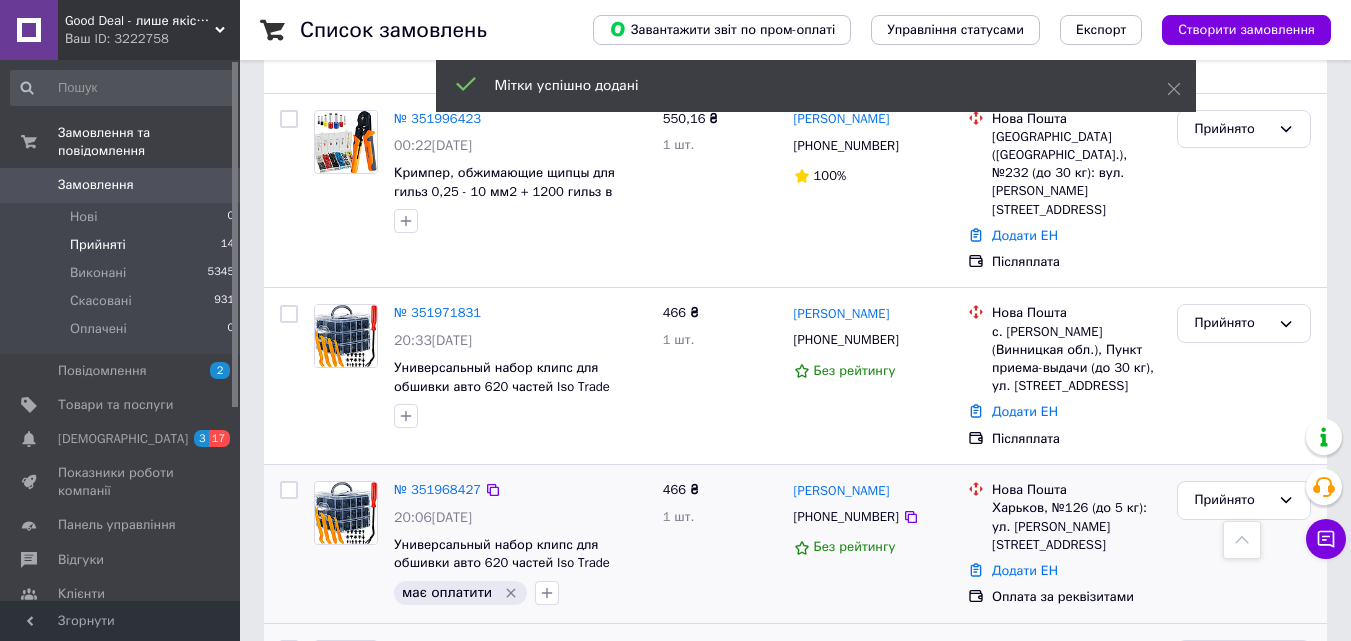 scroll, scrollTop: 500, scrollLeft: 0, axis: vertical 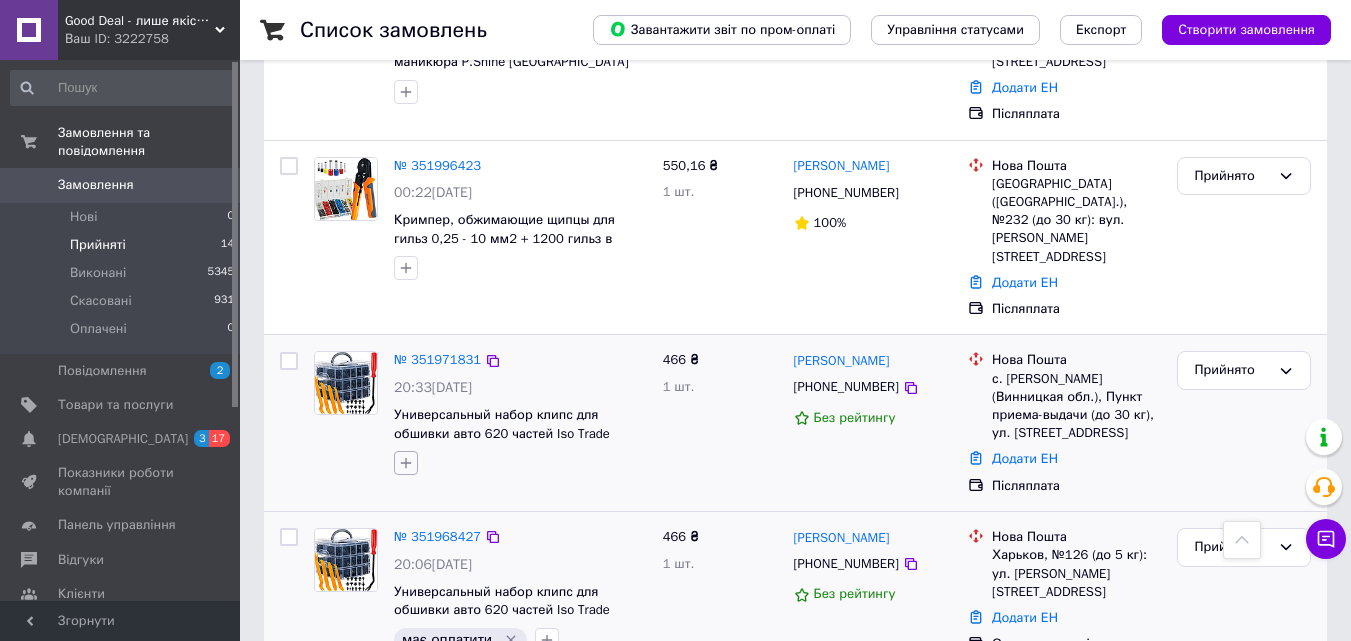 click 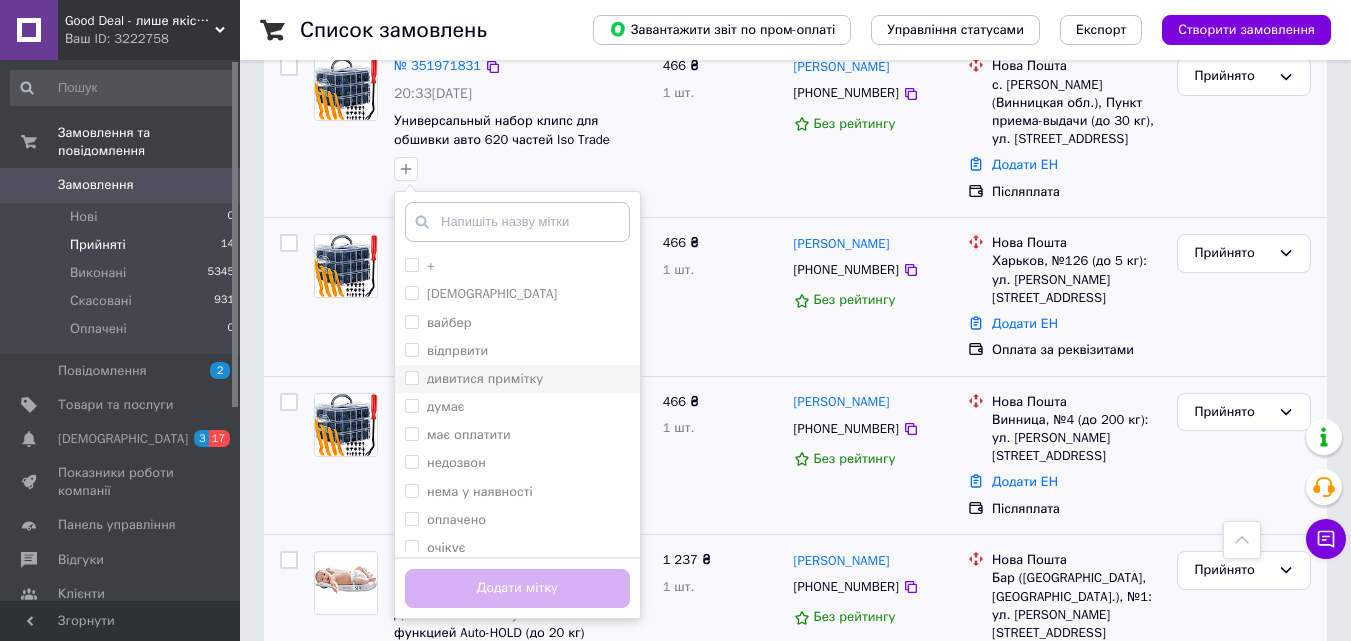 scroll, scrollTop: 800, scrollLeft: 0, axis: vertical 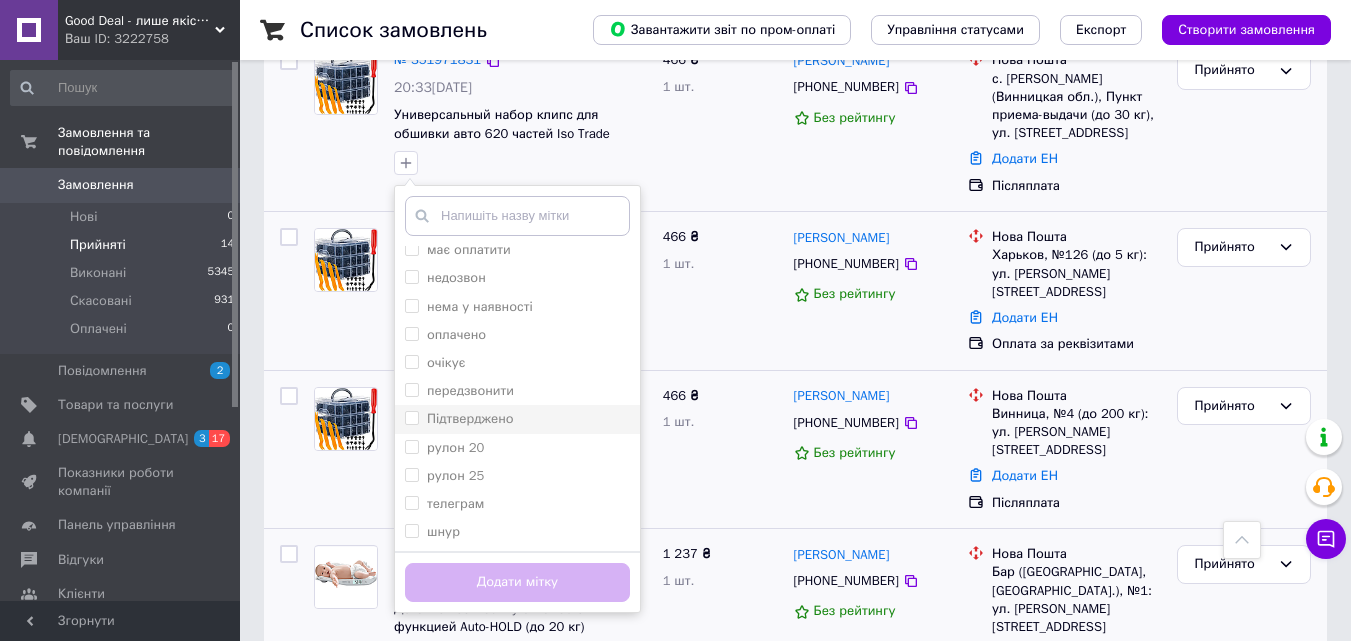 click on "Підтверджено" at bounding box center [470, 418] 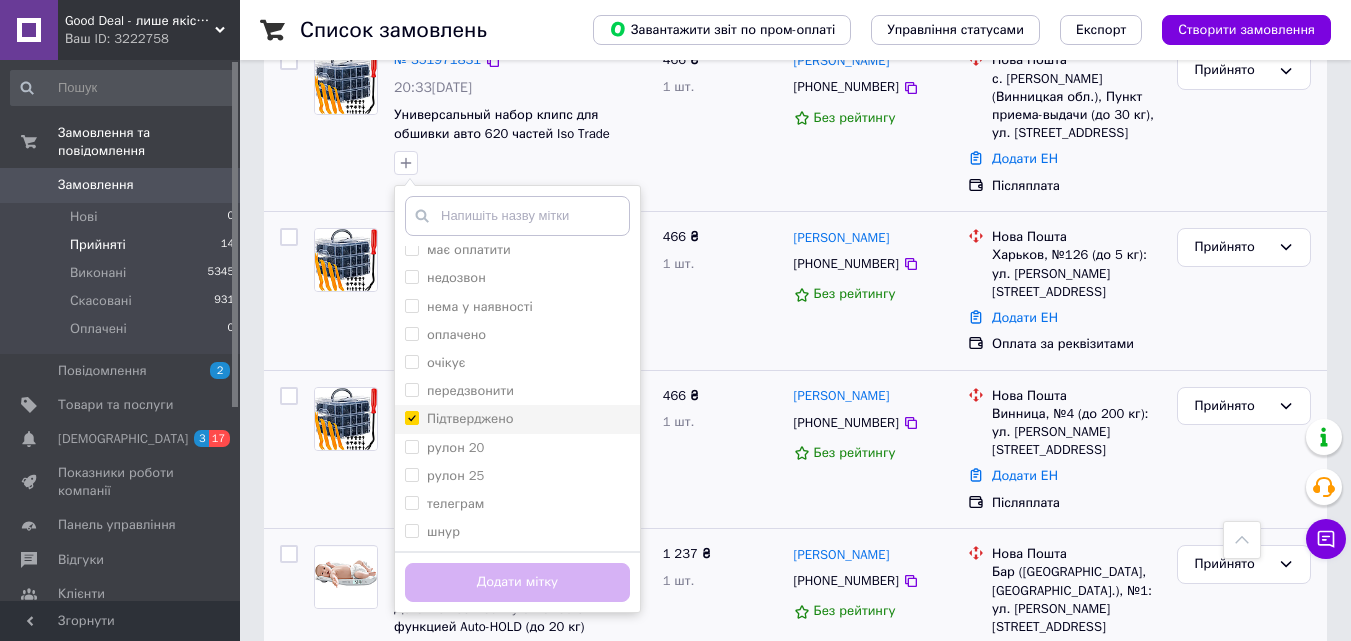 checkbox on "true" 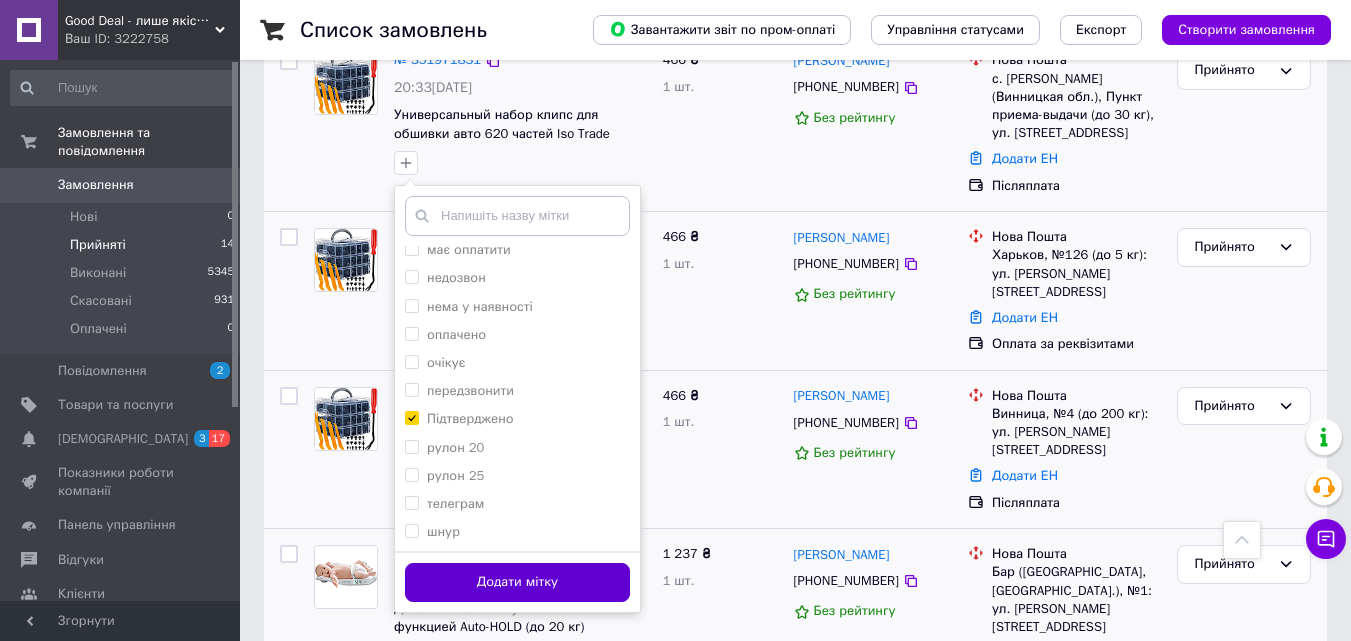 click on "Додати мітку" at bounding box center (517, 582) 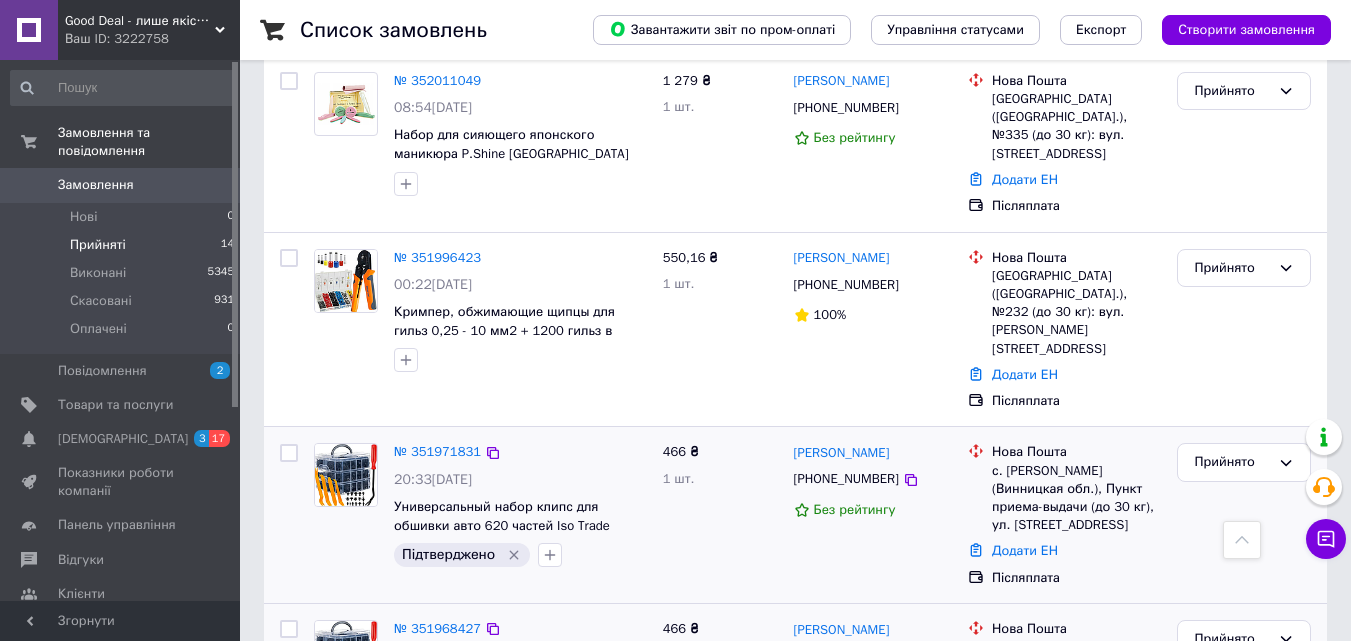 scroll, scrollTop: 400, scrollLeft: 0, axis: vertical 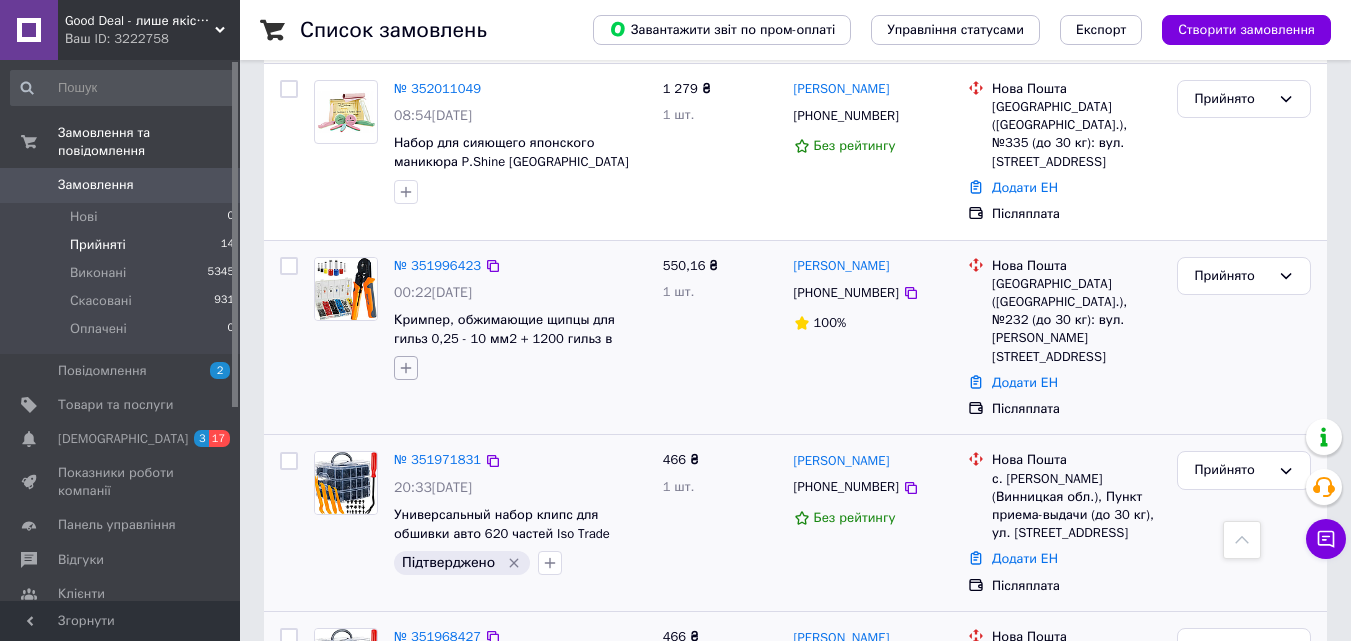 click 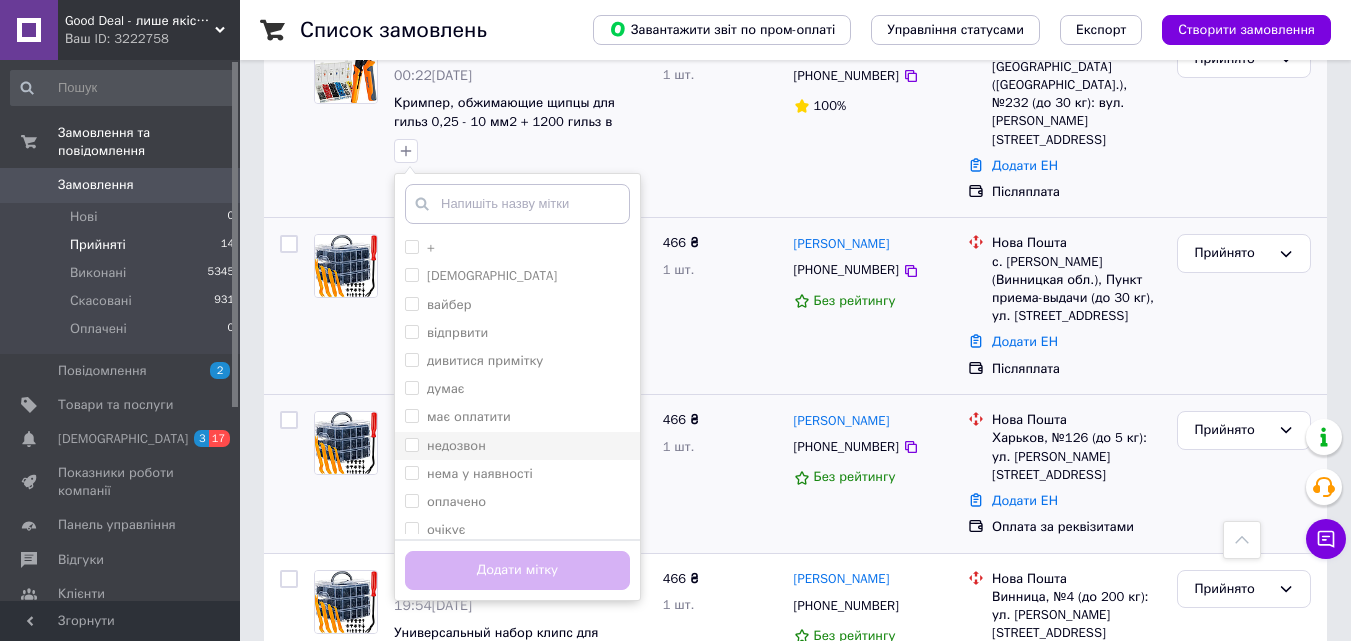 scroll, scrollTop: 700, scrollLeft: 0, axis: vertical 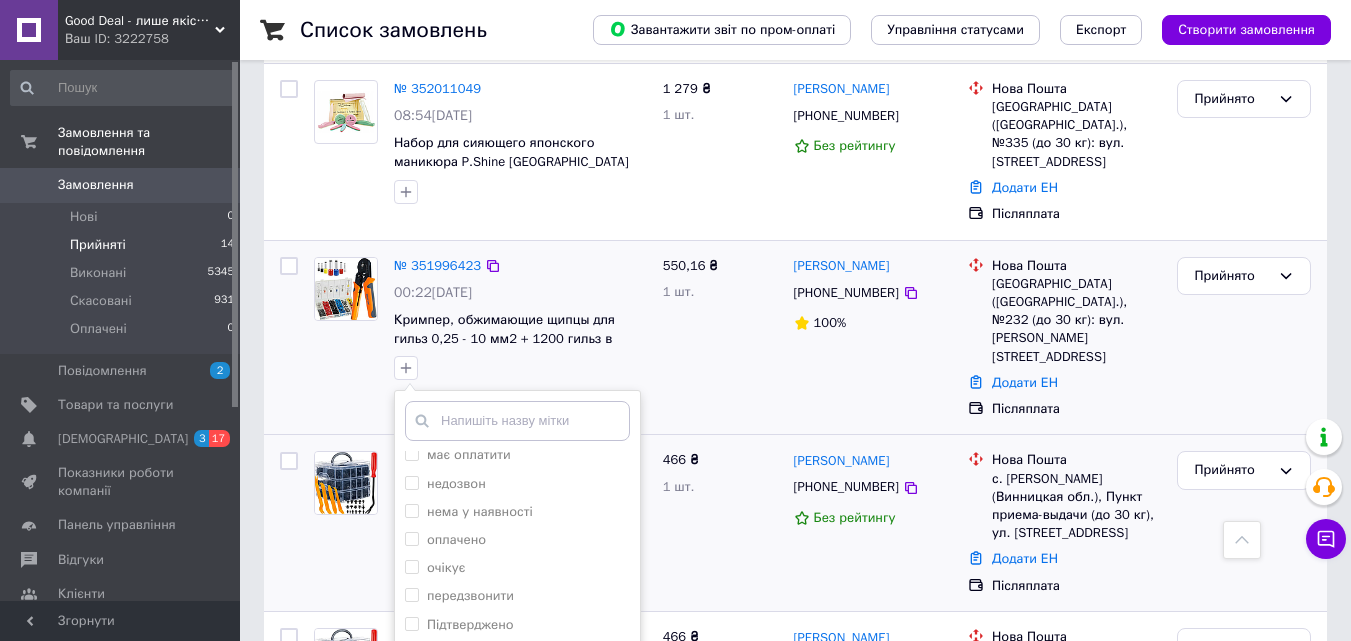 click on "550,16 ₴ 1 шт." at bounding box center [720, 338] 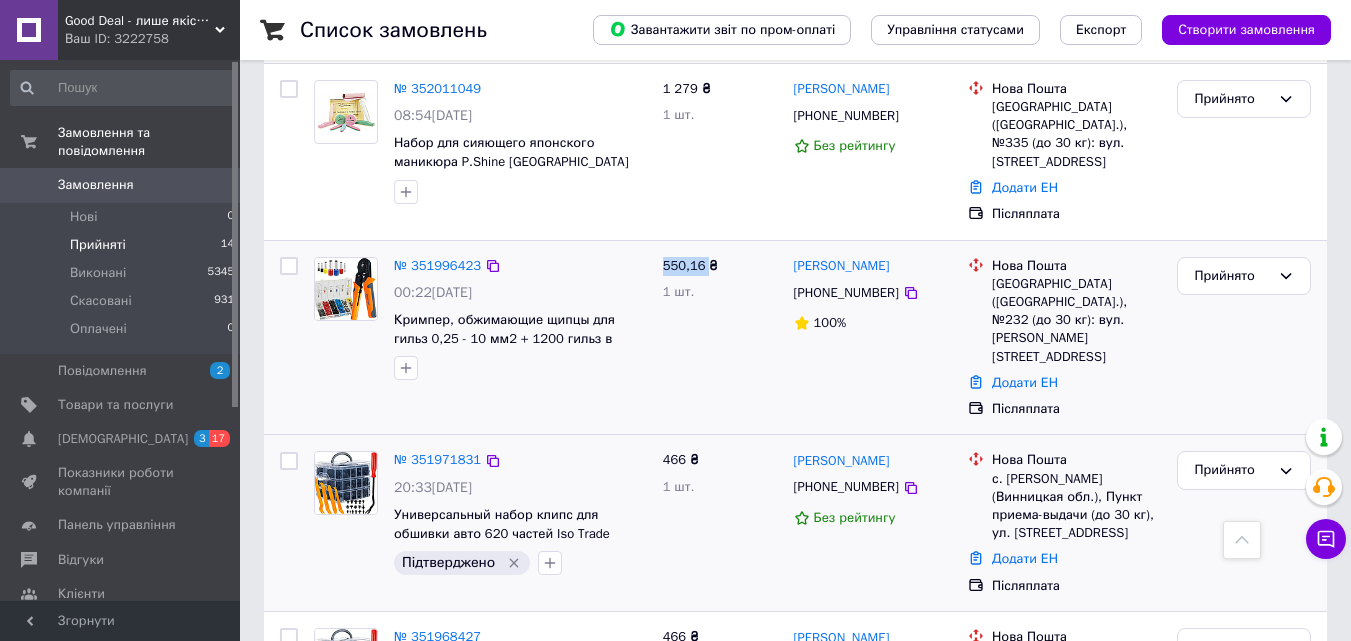 drag, startPoint x: 706, startPoint y: 229, endPoint x: 663, endPoint y: 234, distance: 43.289722 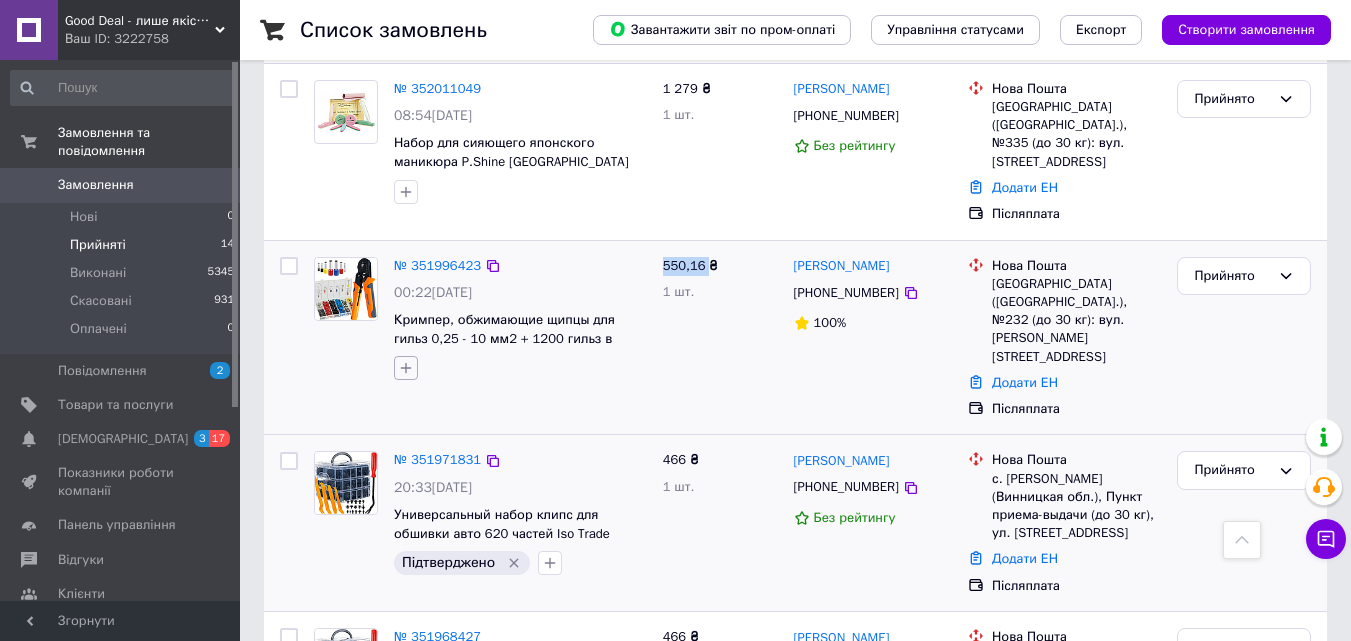 click 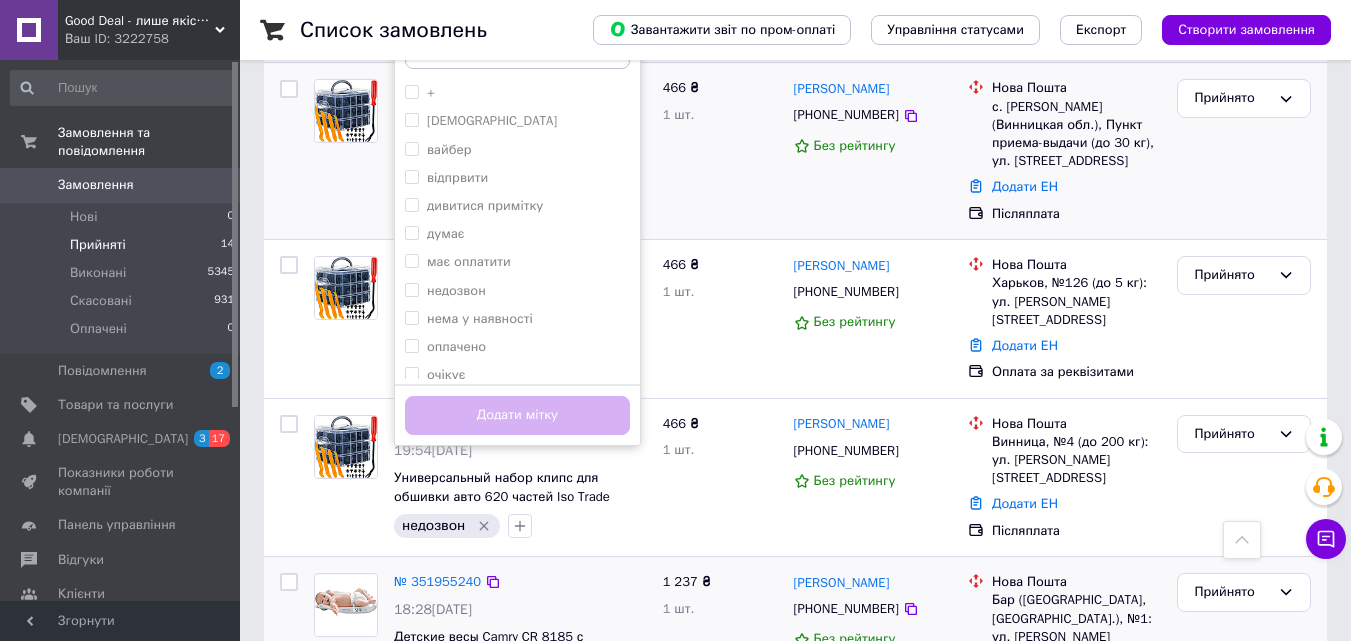 scroll, scrollTop: 800, scrollLeft: 0, axis: vertical 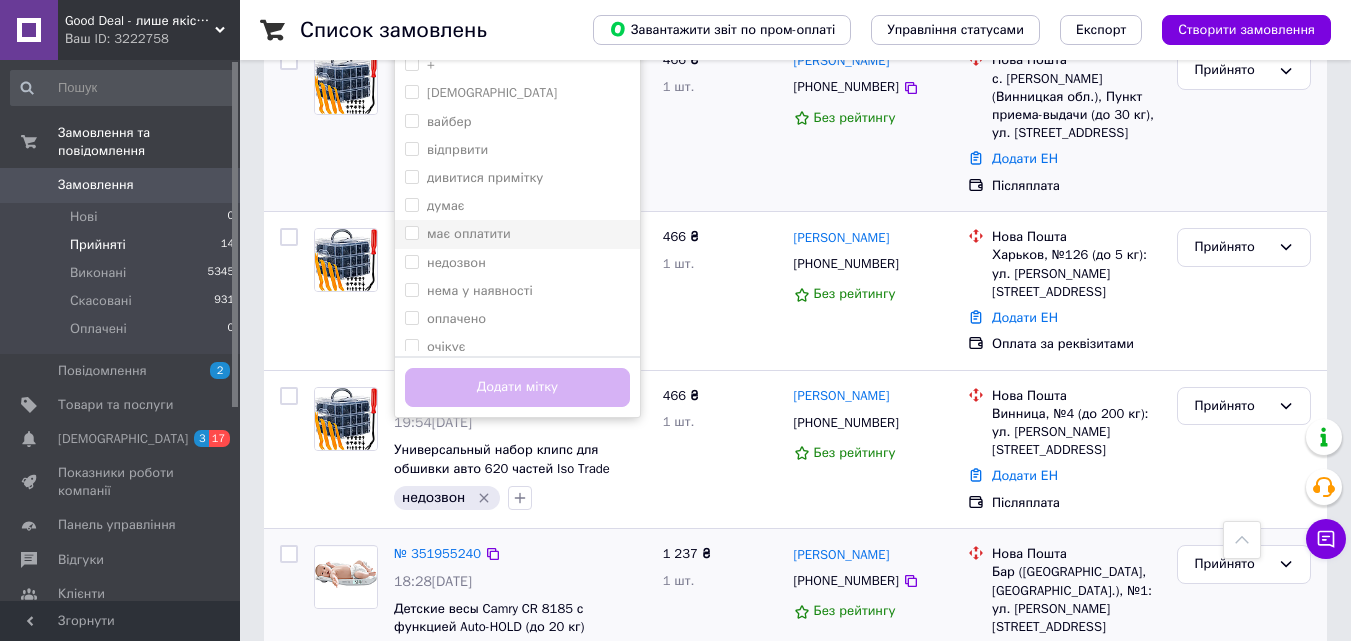 click on "має оплатити" at bounding box center (517, 234) 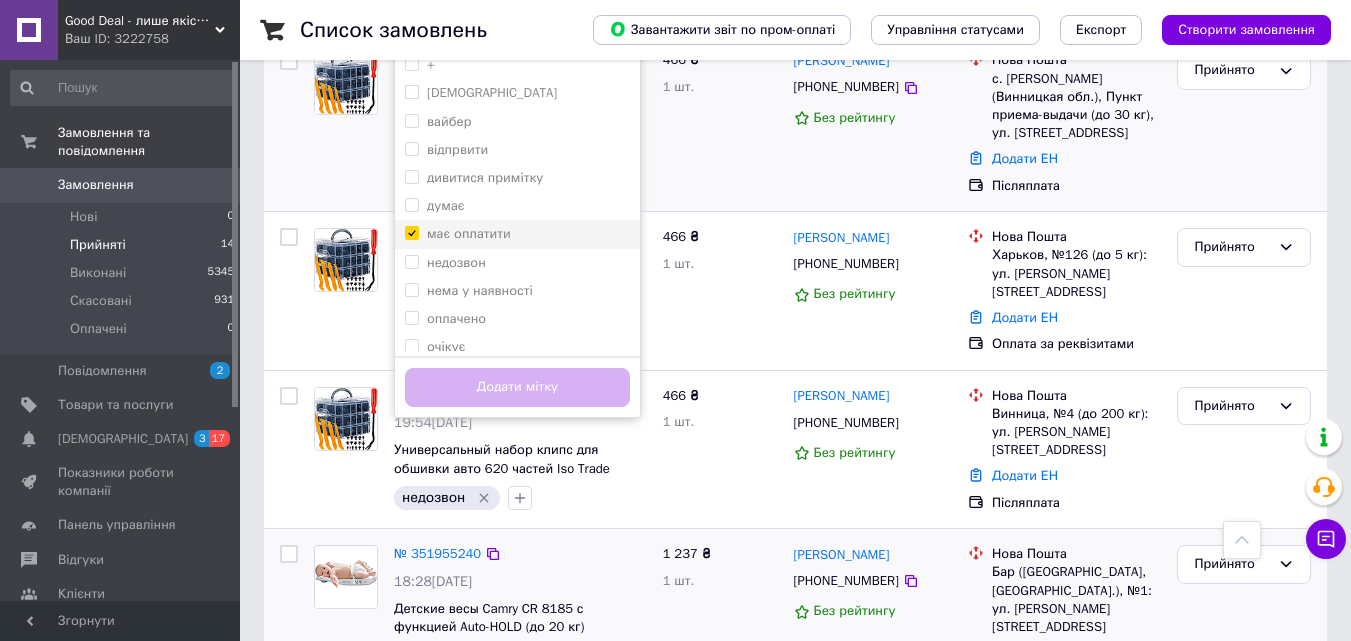 checkbox on "true" 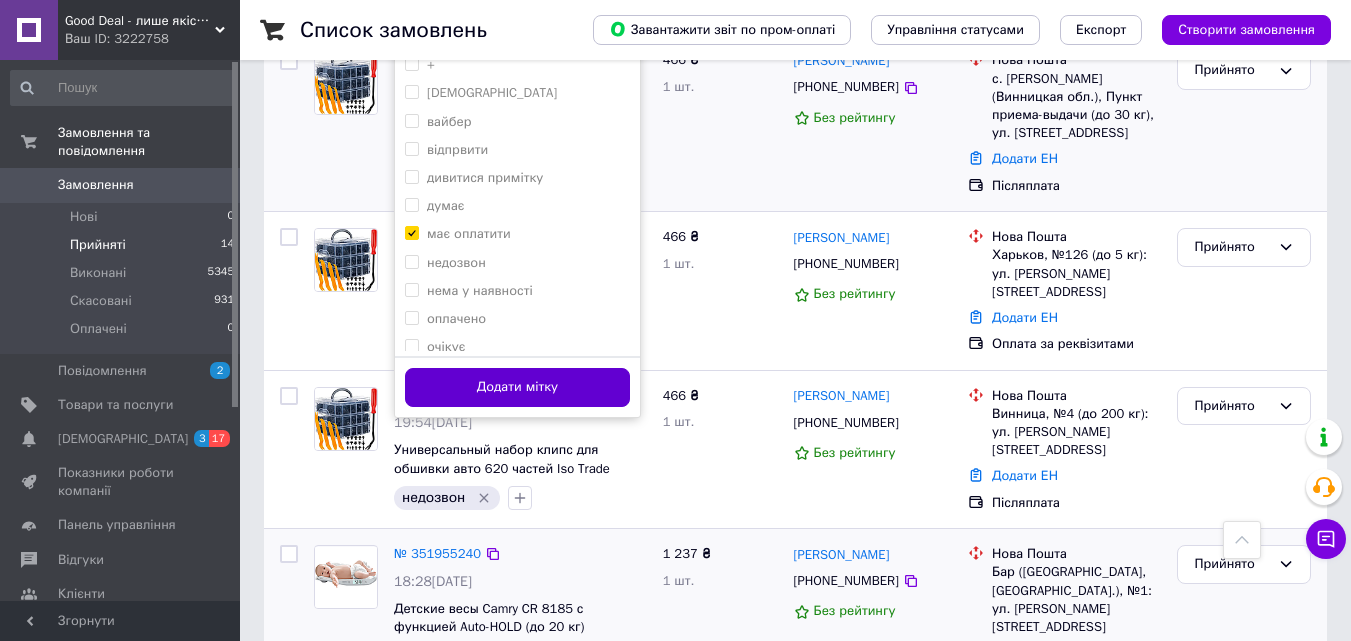 click on "Додати мітку" at bounding box center (517, 387) 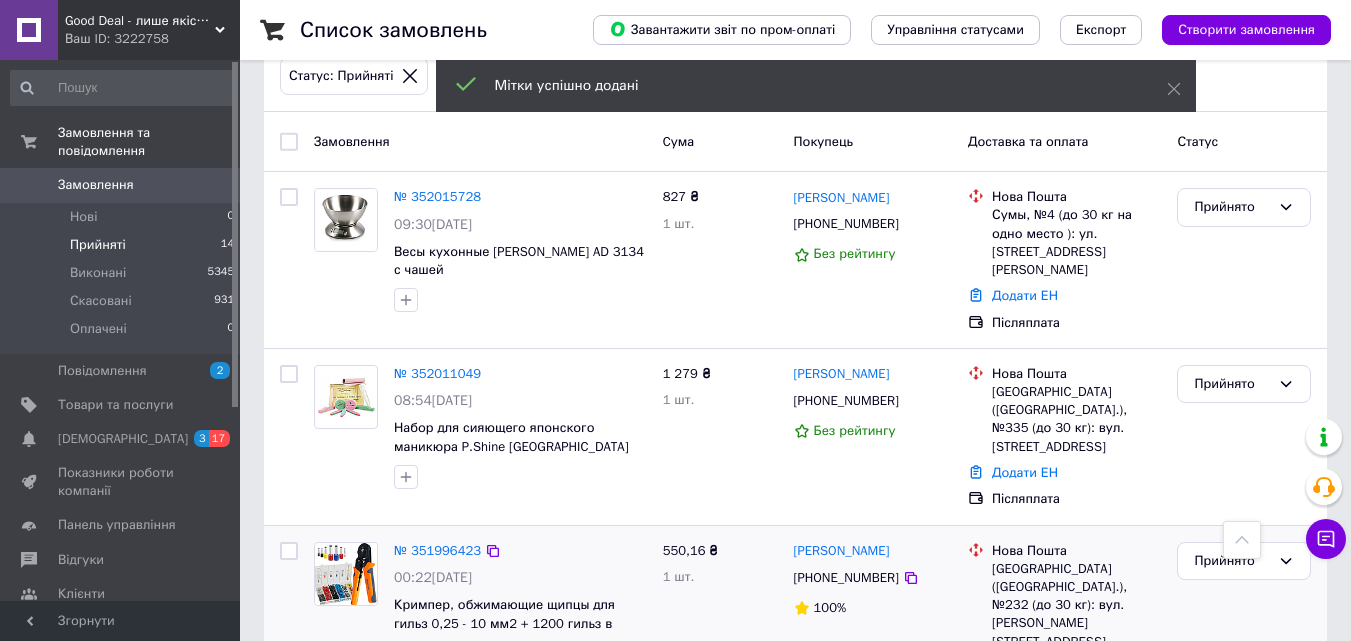 scroll, scrollTop: 100, scrollLeft: 0, axis: vertical 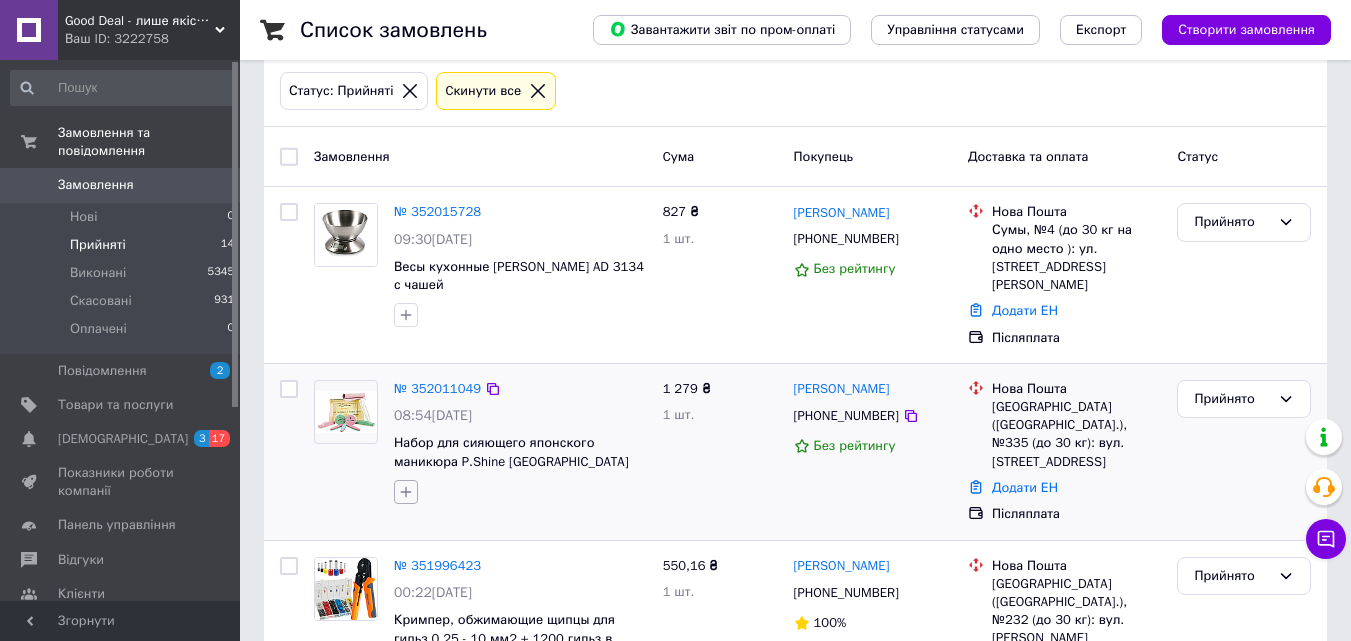 click 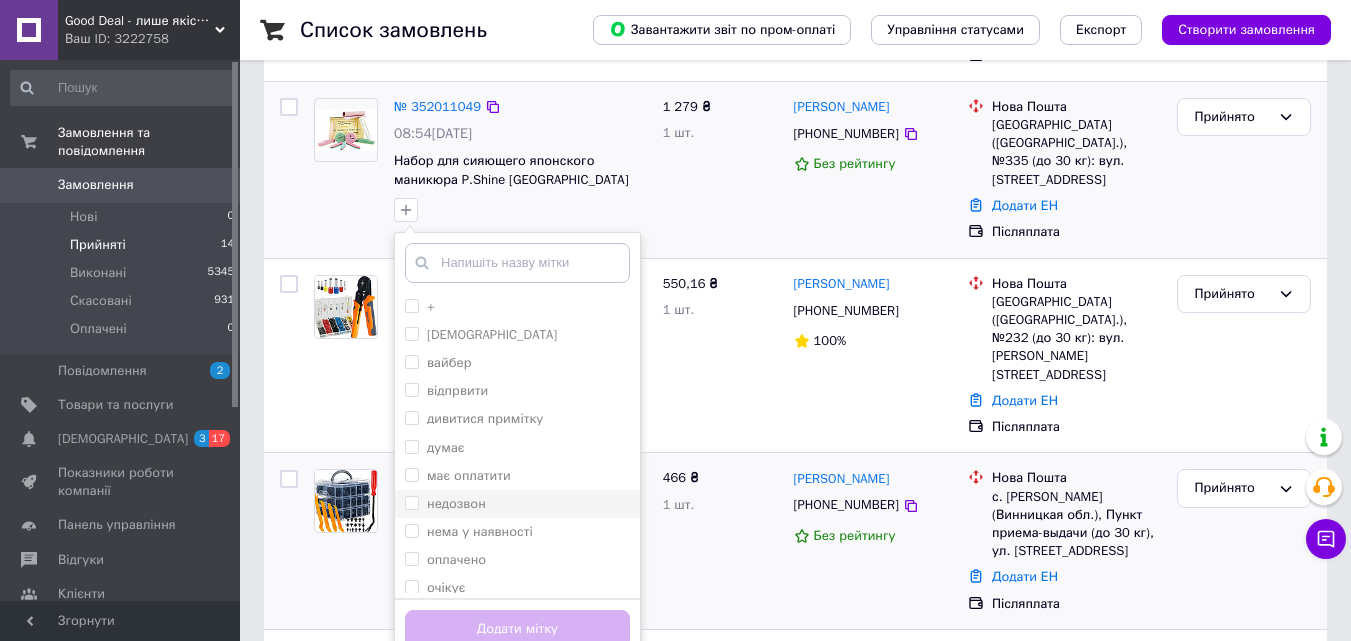 scroll, scrollTop: 500, scrollLeft: 0, axis: vertical 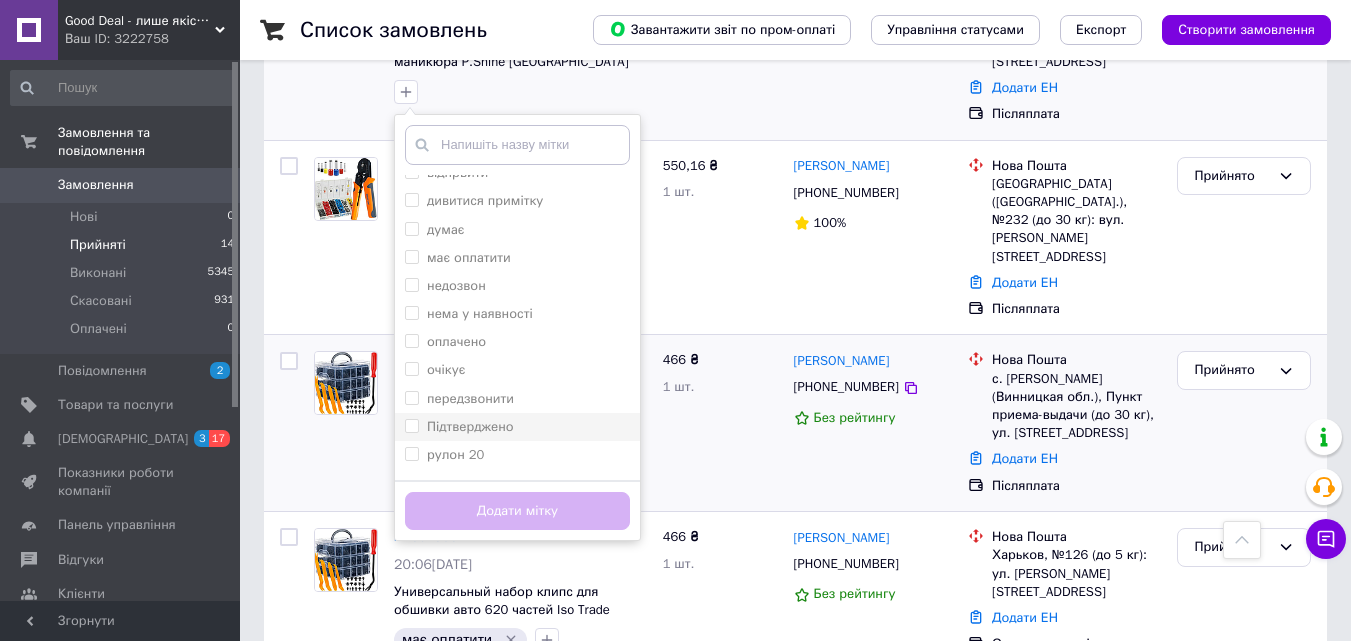 click on "Підтверджено" at bounding box center (517, 427) 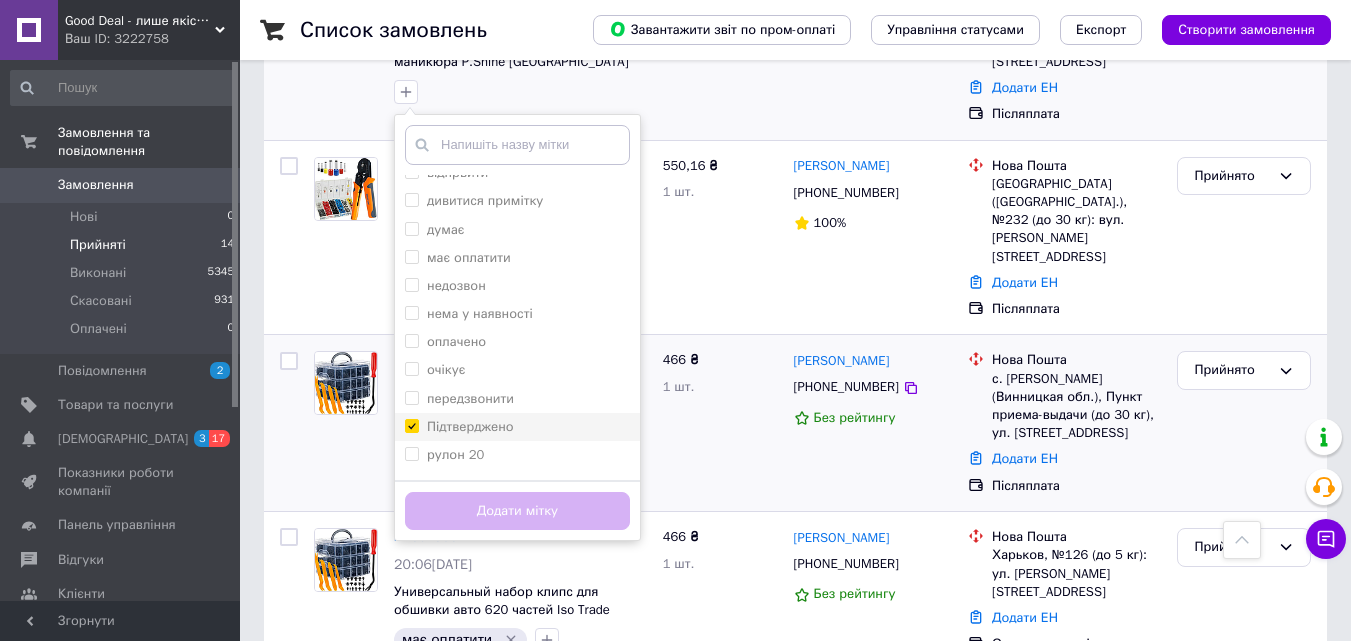 checkbox on "true" 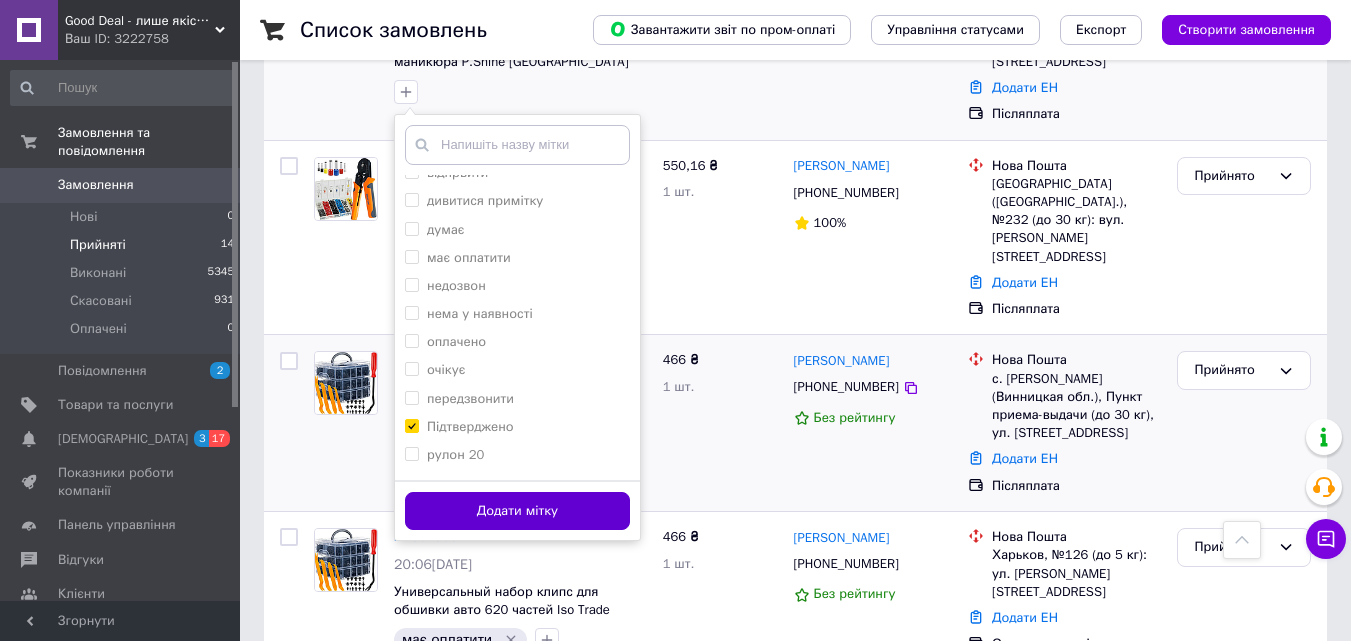 click on "Додати мітку" at bounding box center (517, 511) 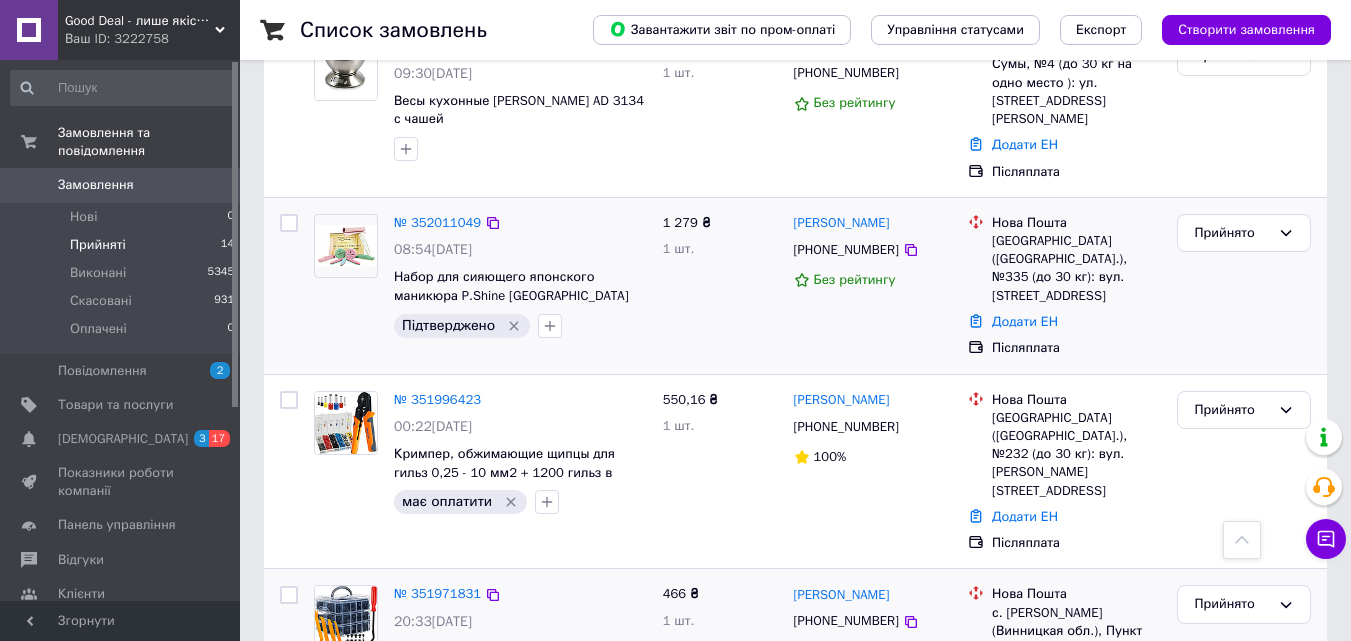 scroll, scrollTop: 100, scrollLeft: 0, axis: vertical 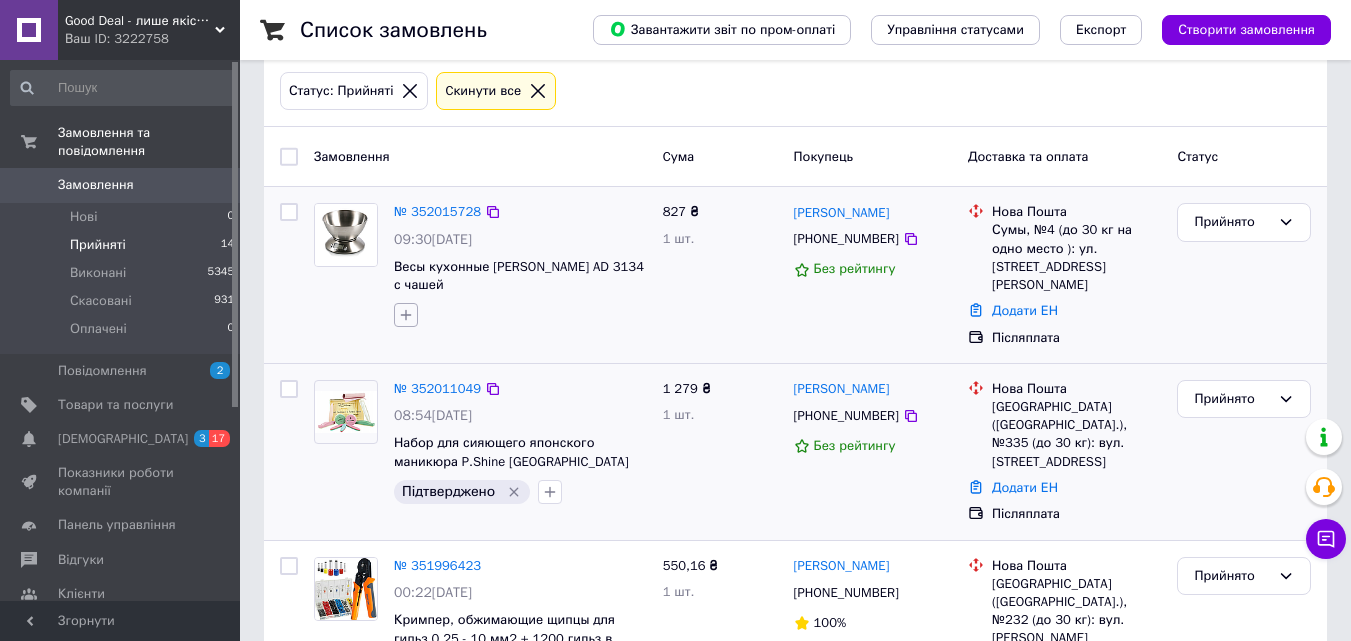 click 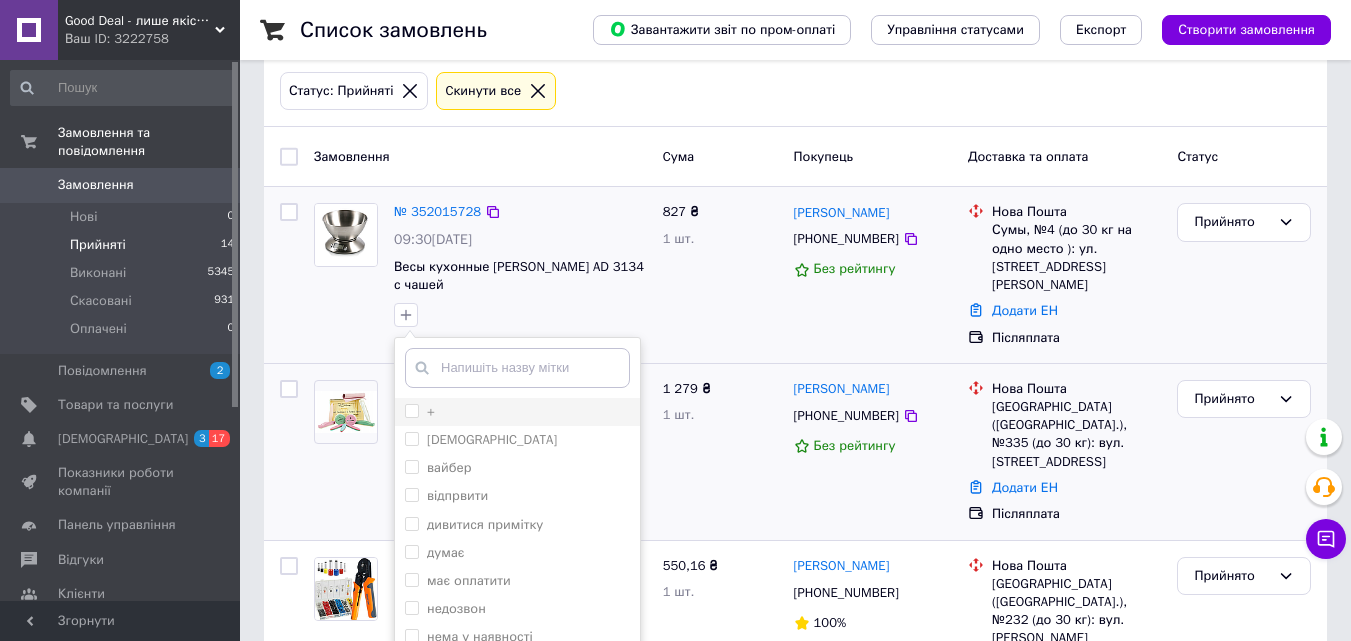 click on "+" at bounding box center [411, 410] 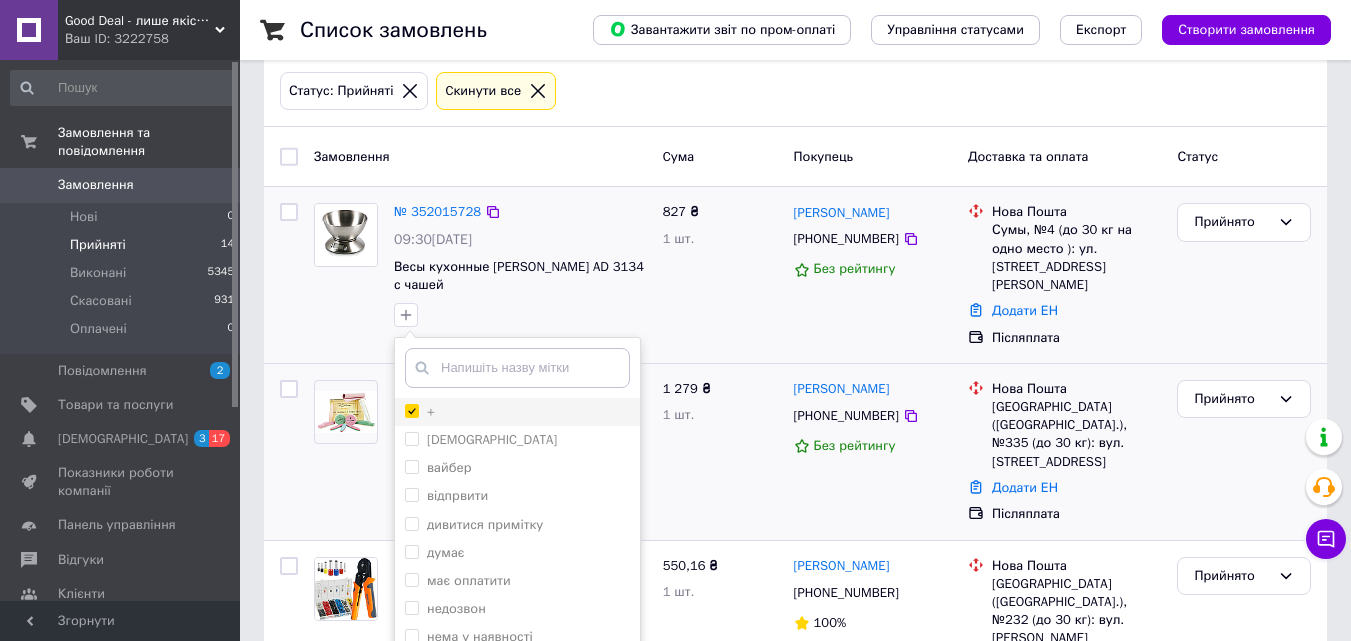 checkbox on "true" 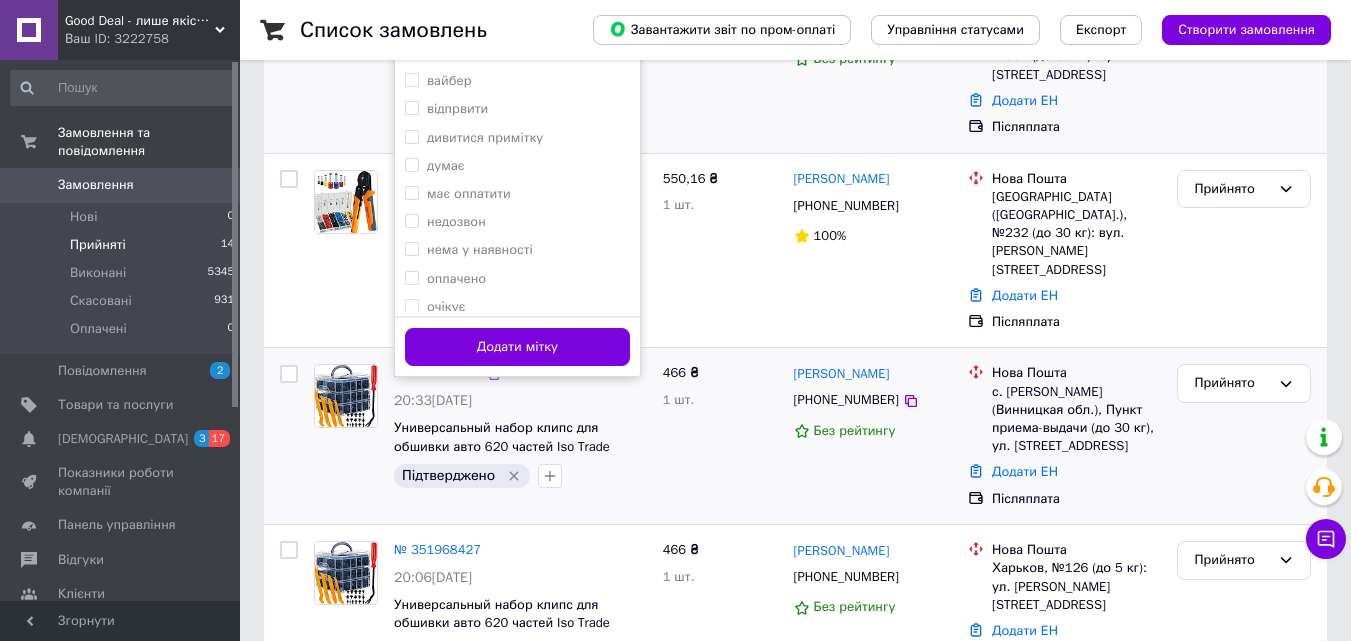 scroll, scrollTop: 500, scrollLeft: 0, axis: vertical 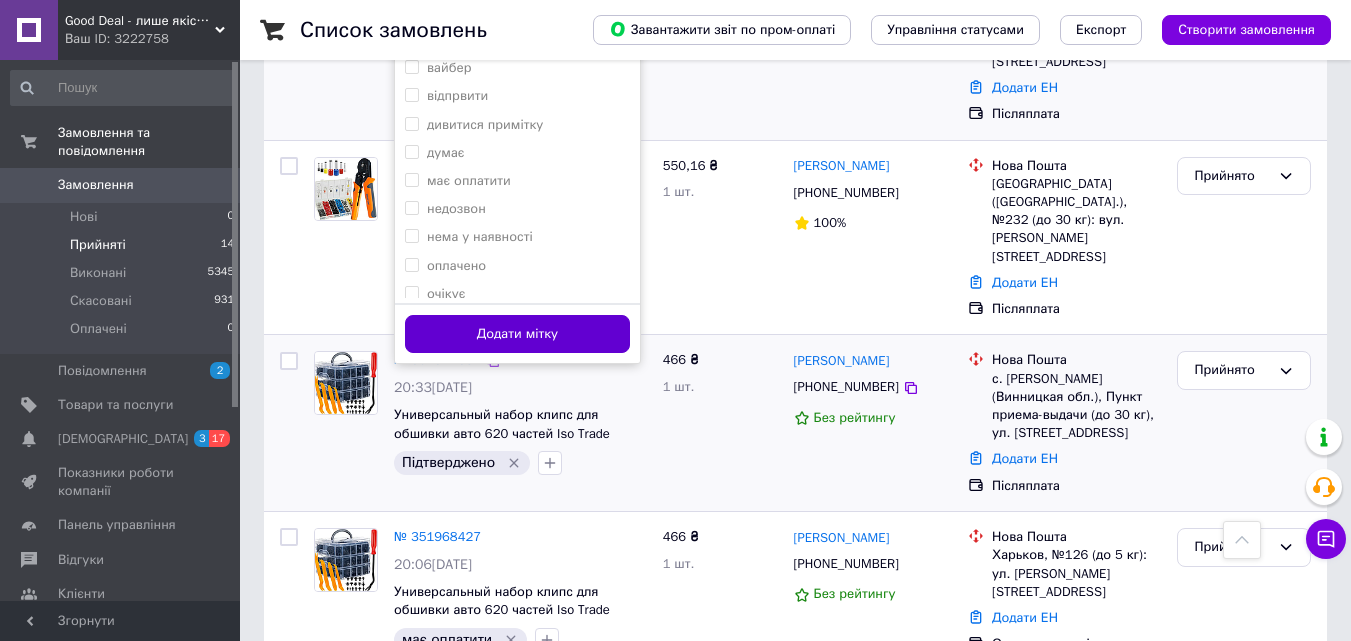 click on "Додати мітку" at bounding box center (517, 334) 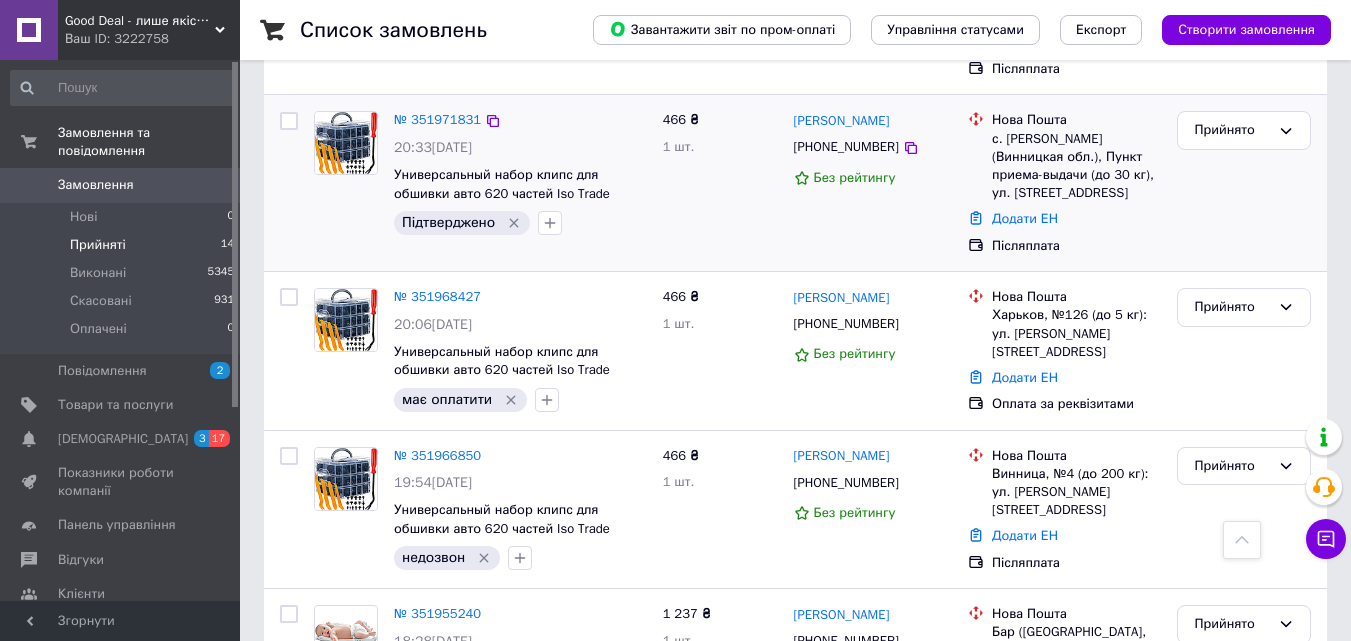 scroll, scrollTop: 800, scrollLeft: 0, axis: vertical 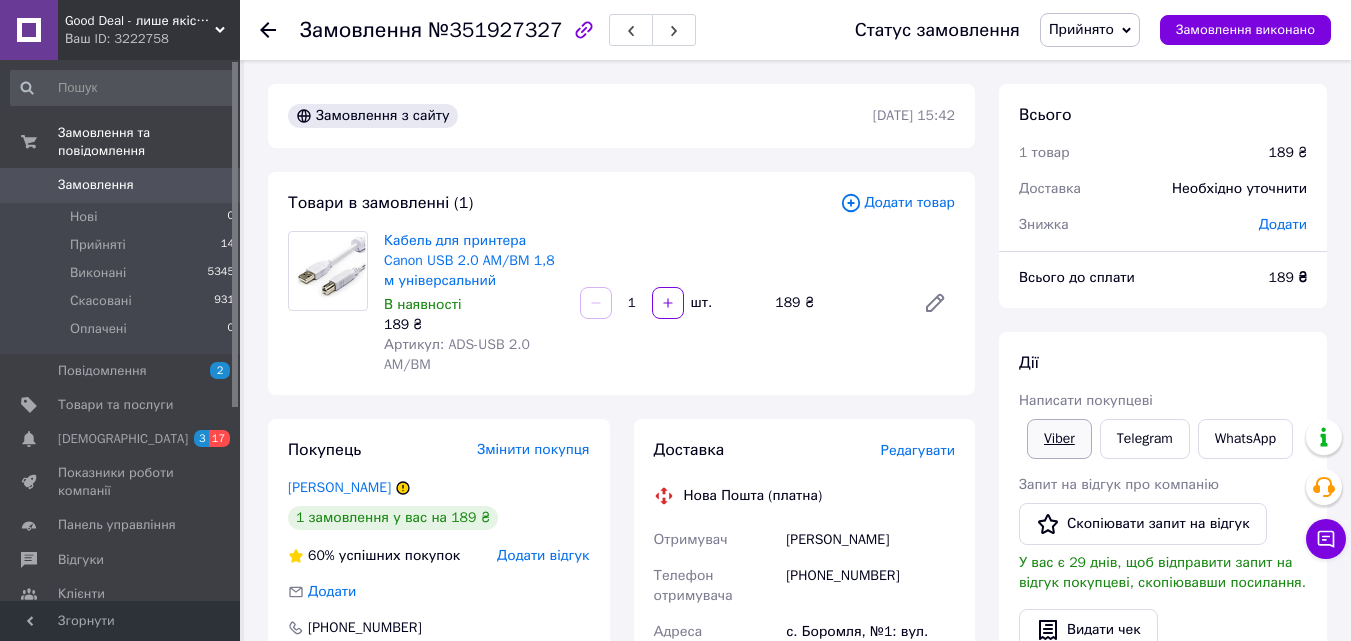 click on "Viber" at bounding box center [1059, 439] 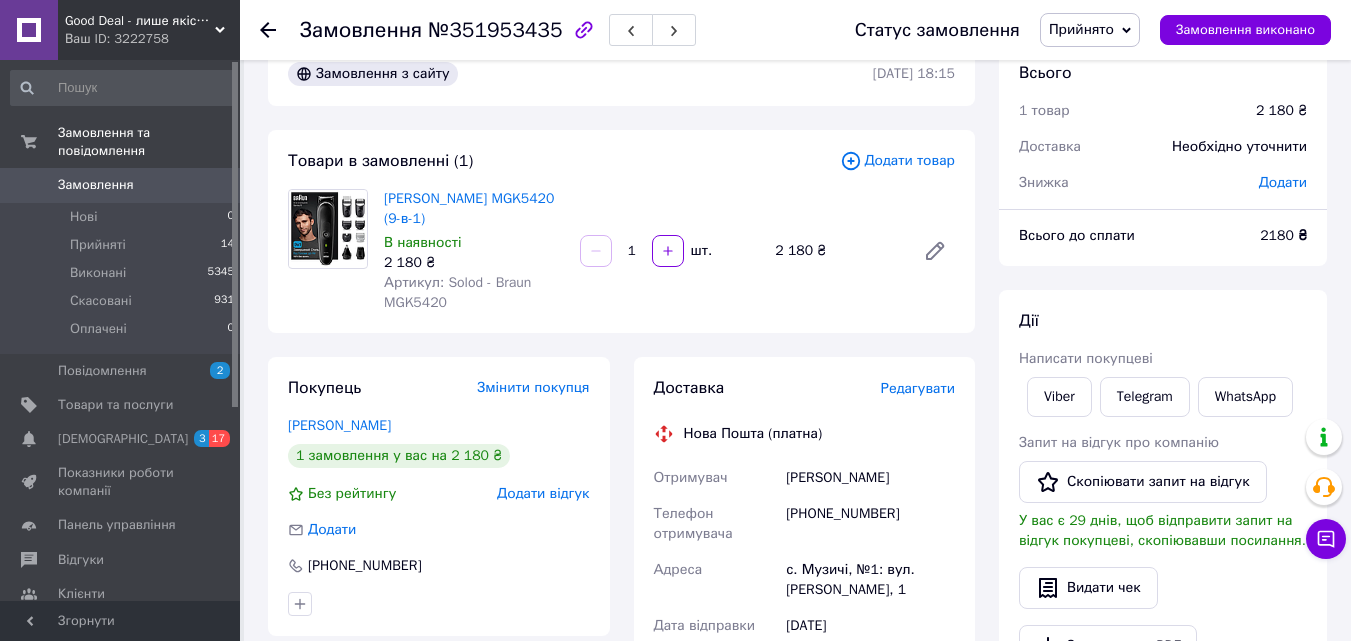 scroll, scrollTop: 0, scrollLeft: 0, axis: both 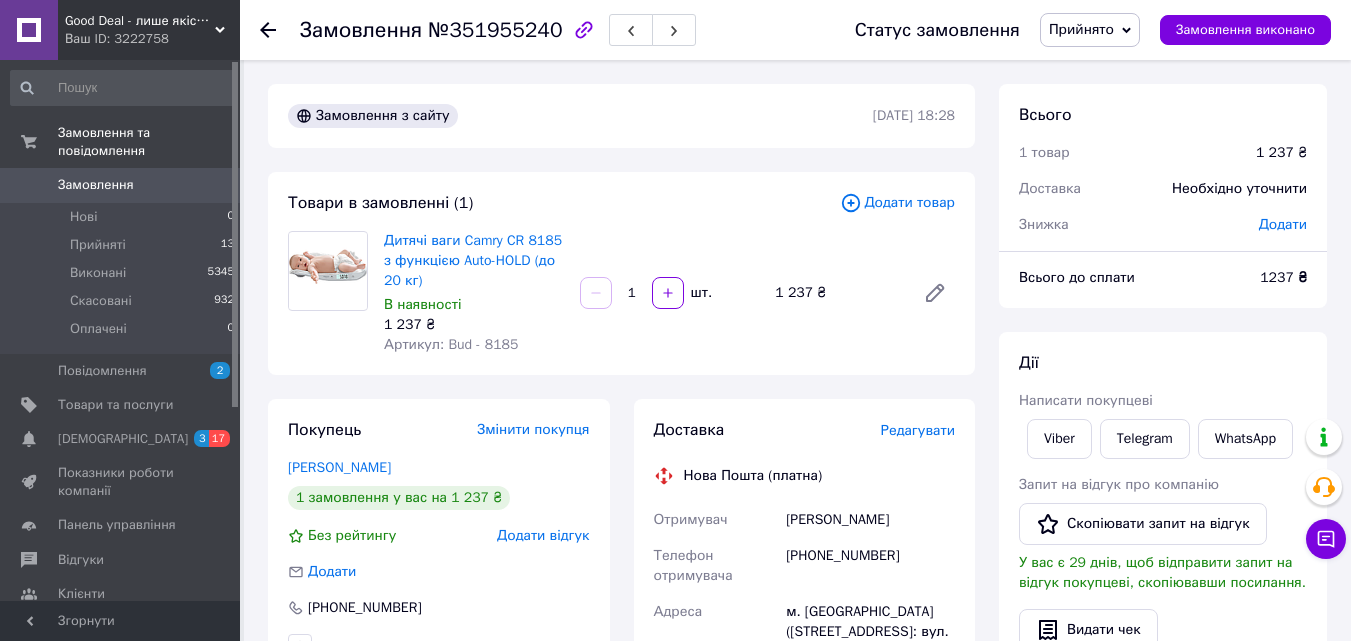 click on "Артикул: Bud - 8185" at bounding box center (451, 344) 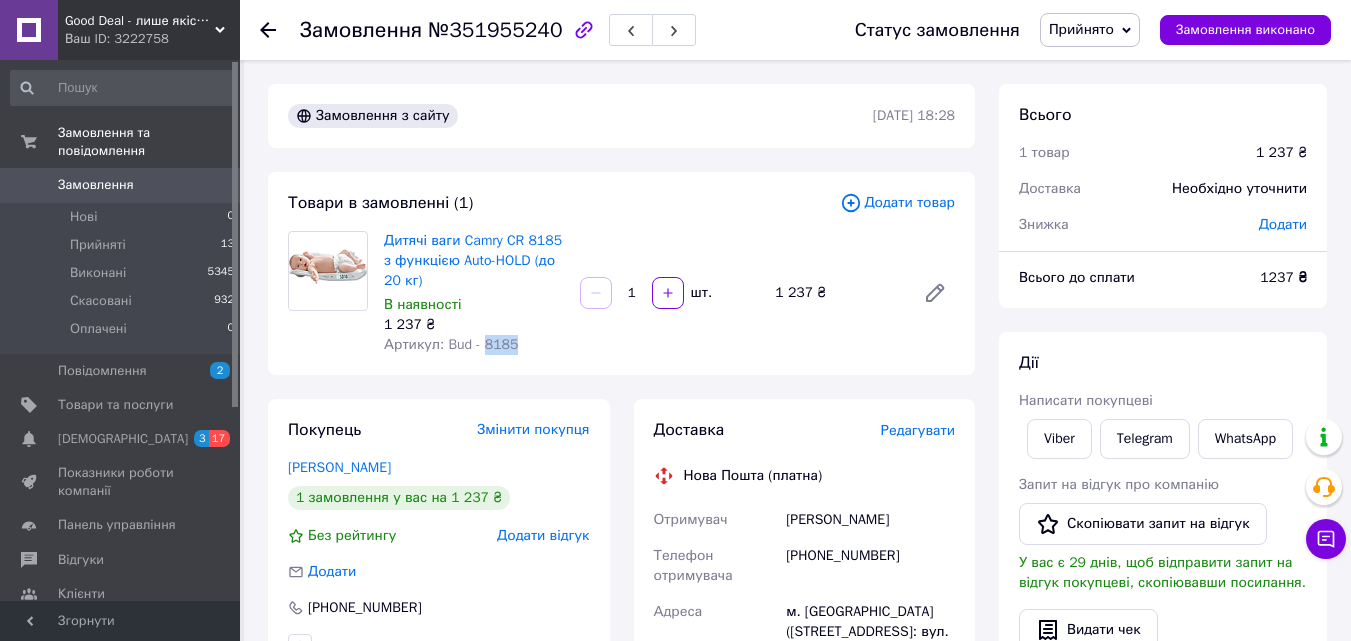 click on "Артикул: Bud - 8185" at bounding box center [451, 344] 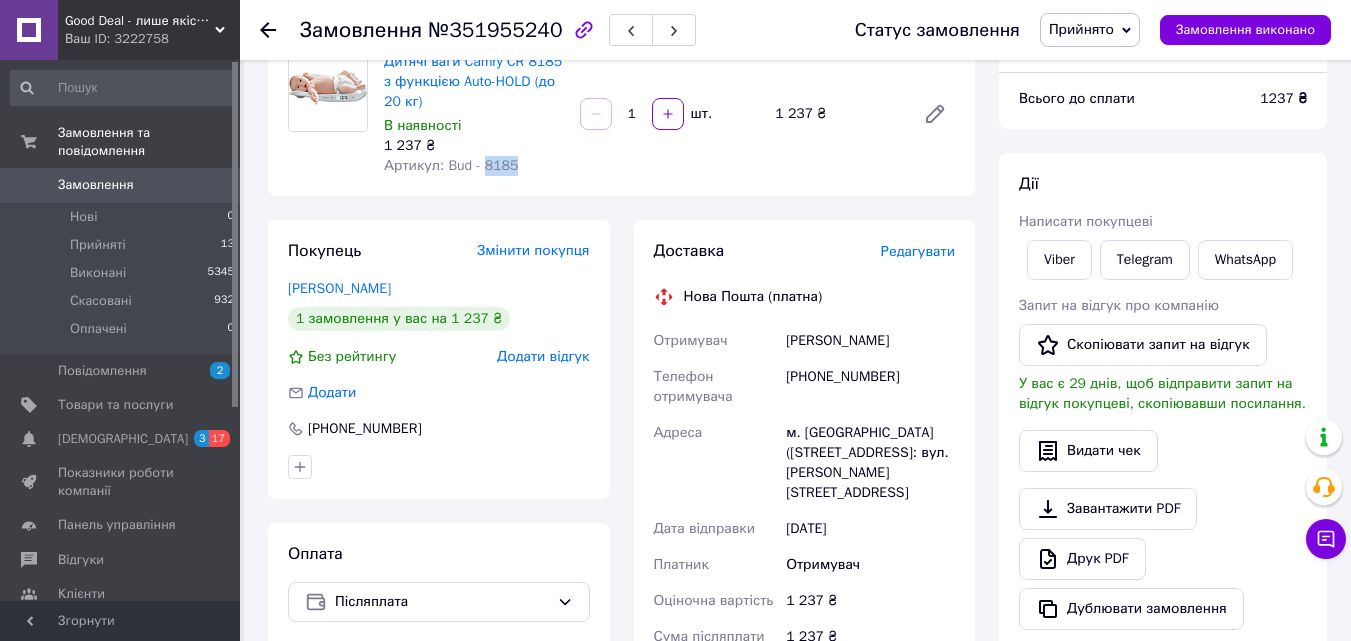 scroll, scrollTop: 200, scrollLeft: 0, axis: vertical 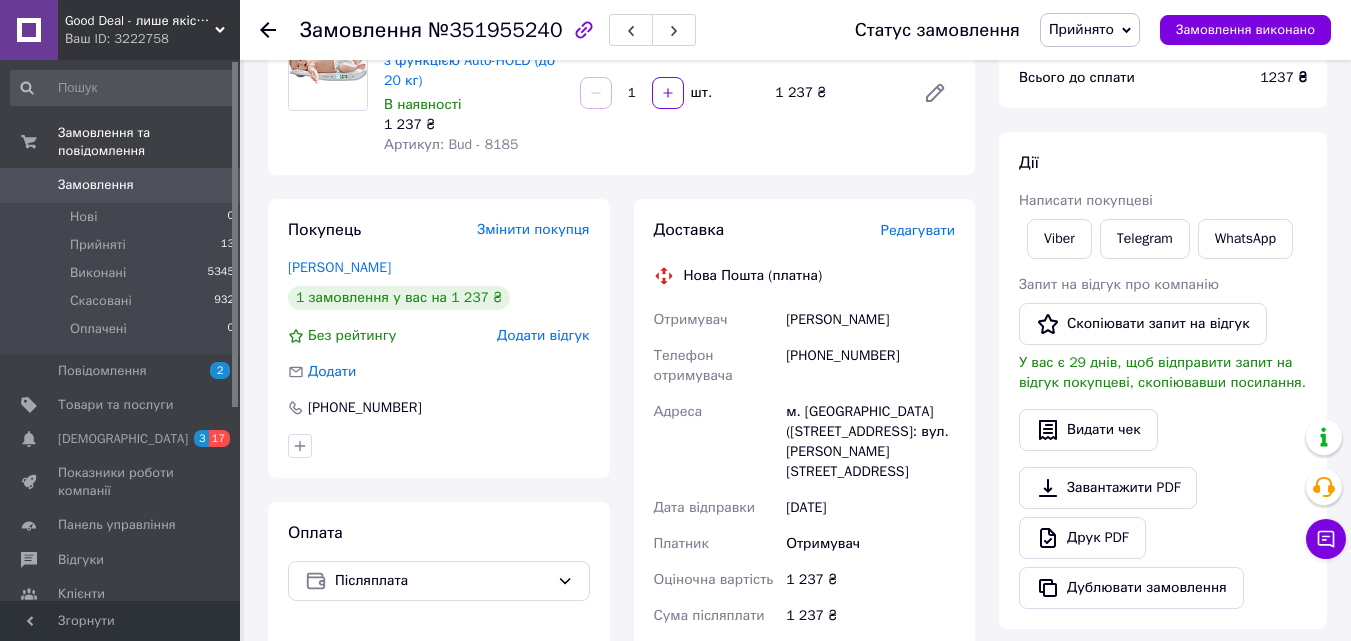 click on "Франчук Таня" at bounding box center (870, 320) 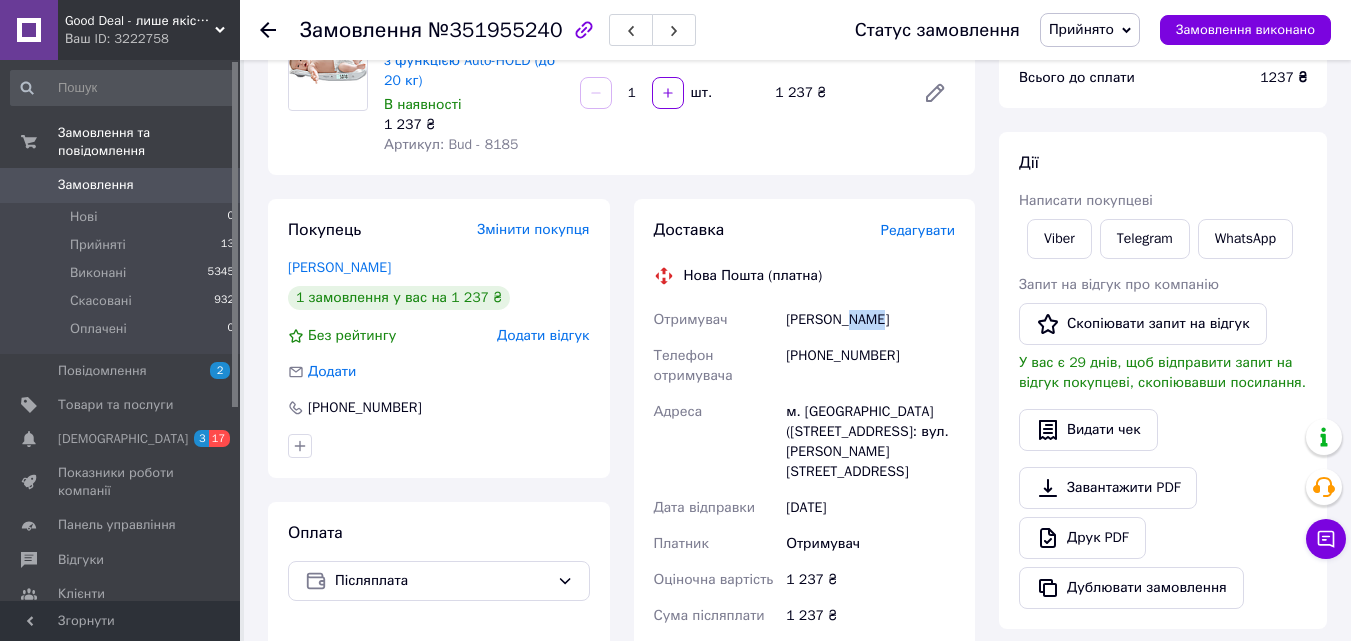 click on "Франчук Таня" at bounding box center [870, 320] 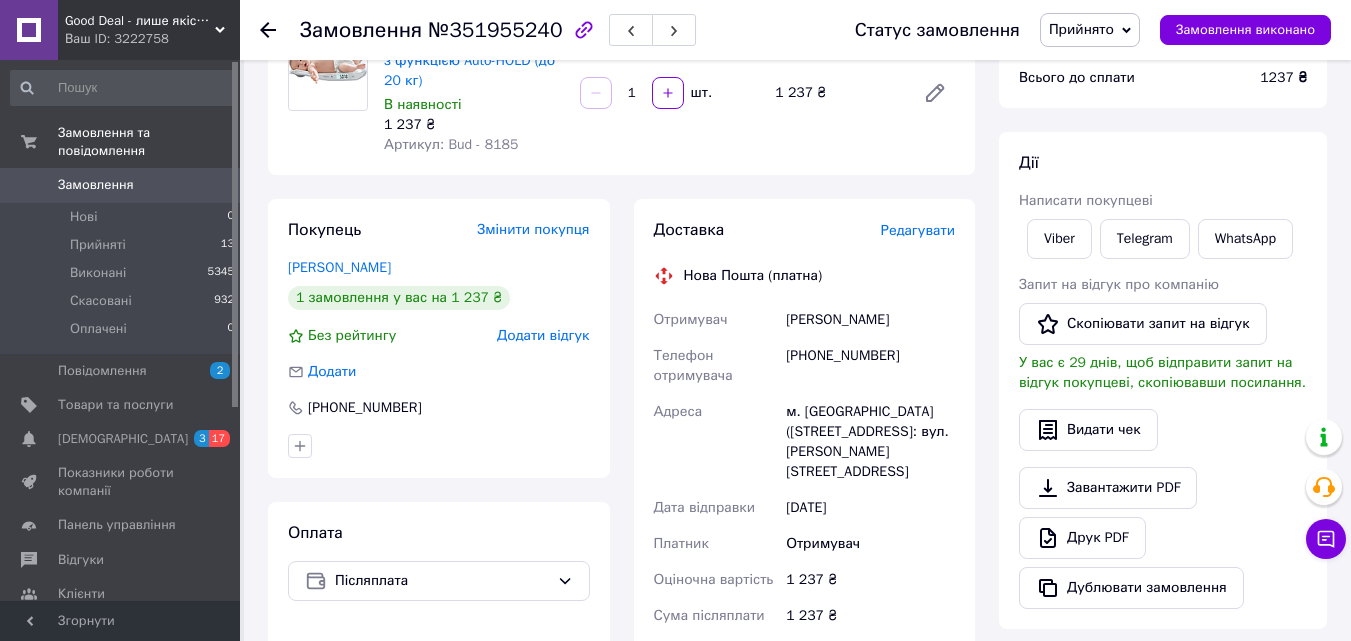 click on "Франчук Таня" at bounding box center (870, 320) 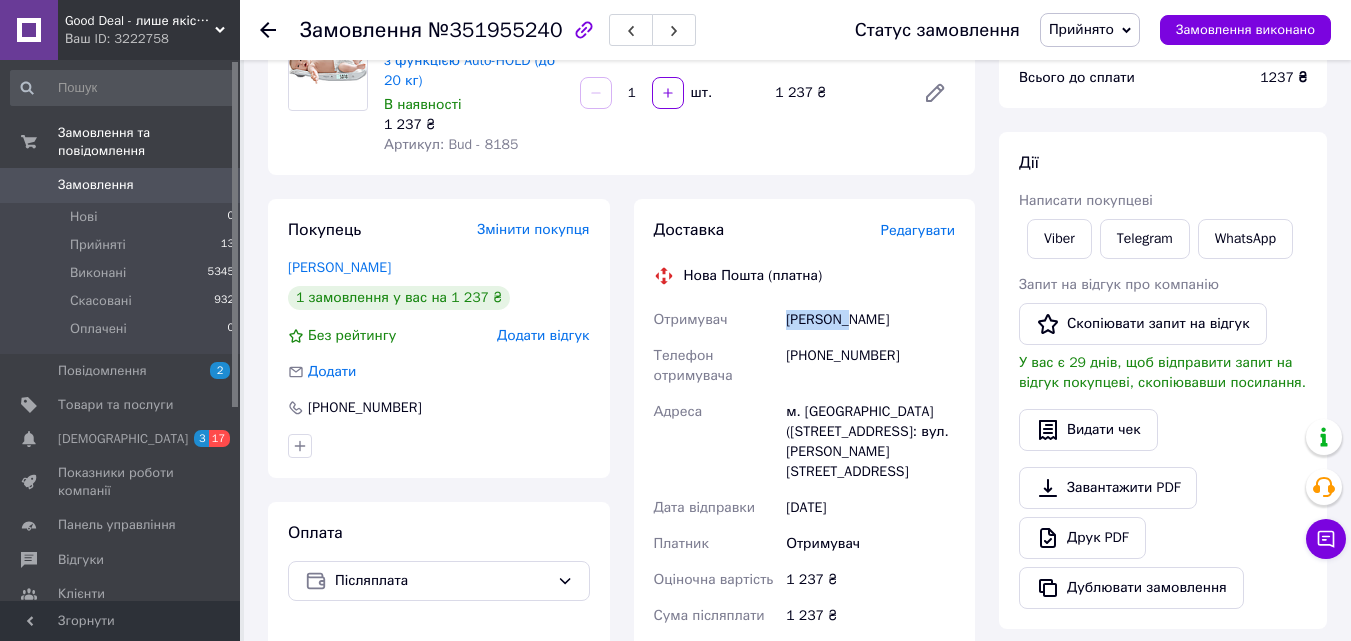 click on "Франчук Таня" at bounding box center (870, 320) 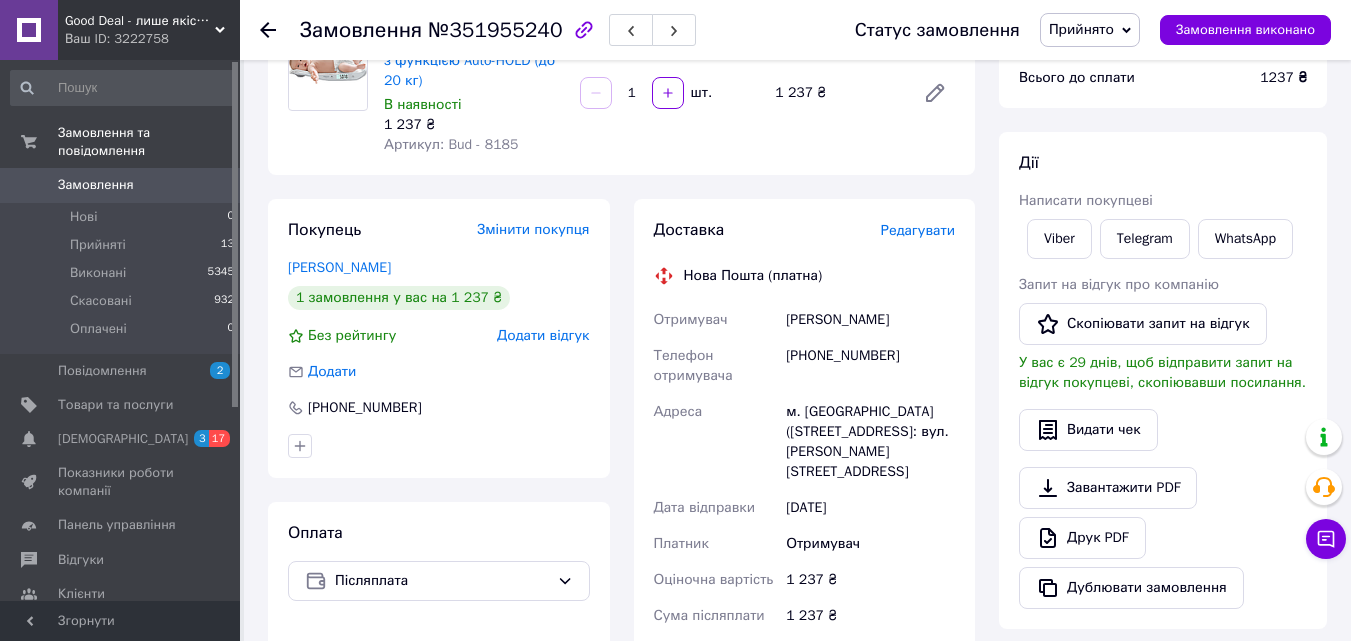 click on "+380689367508" at bounding box center [870, 366] 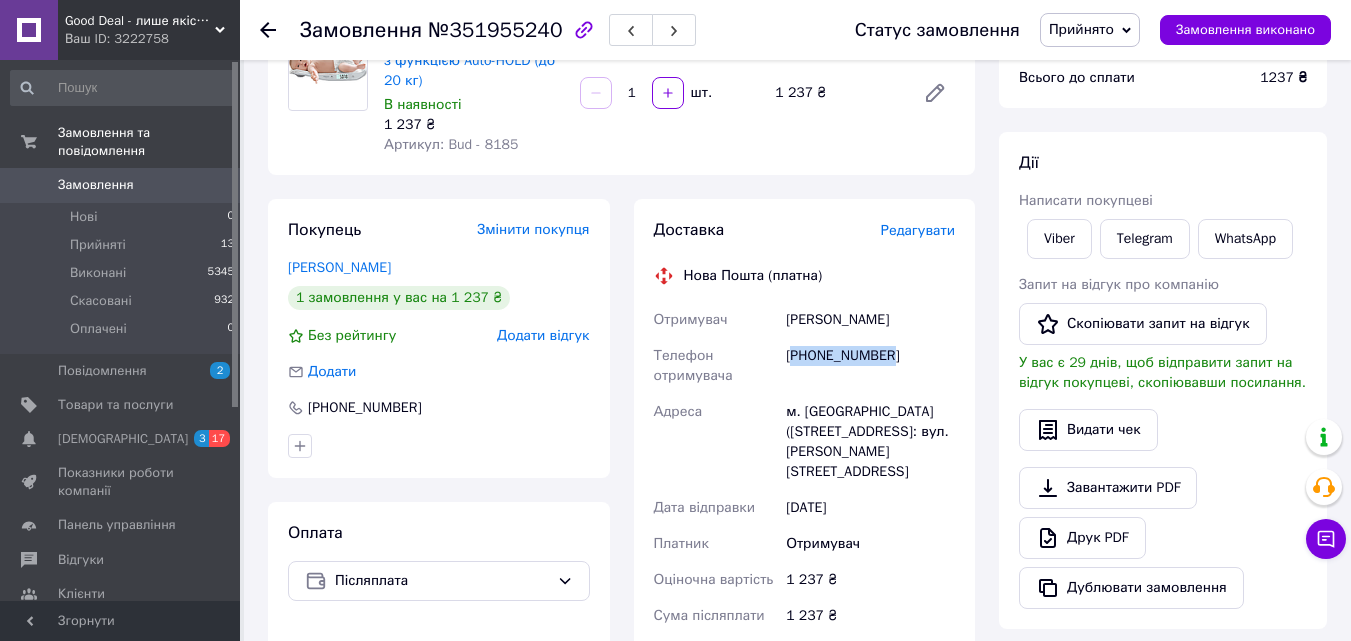 click on "+380689367508" at bounding box center [870, 366] 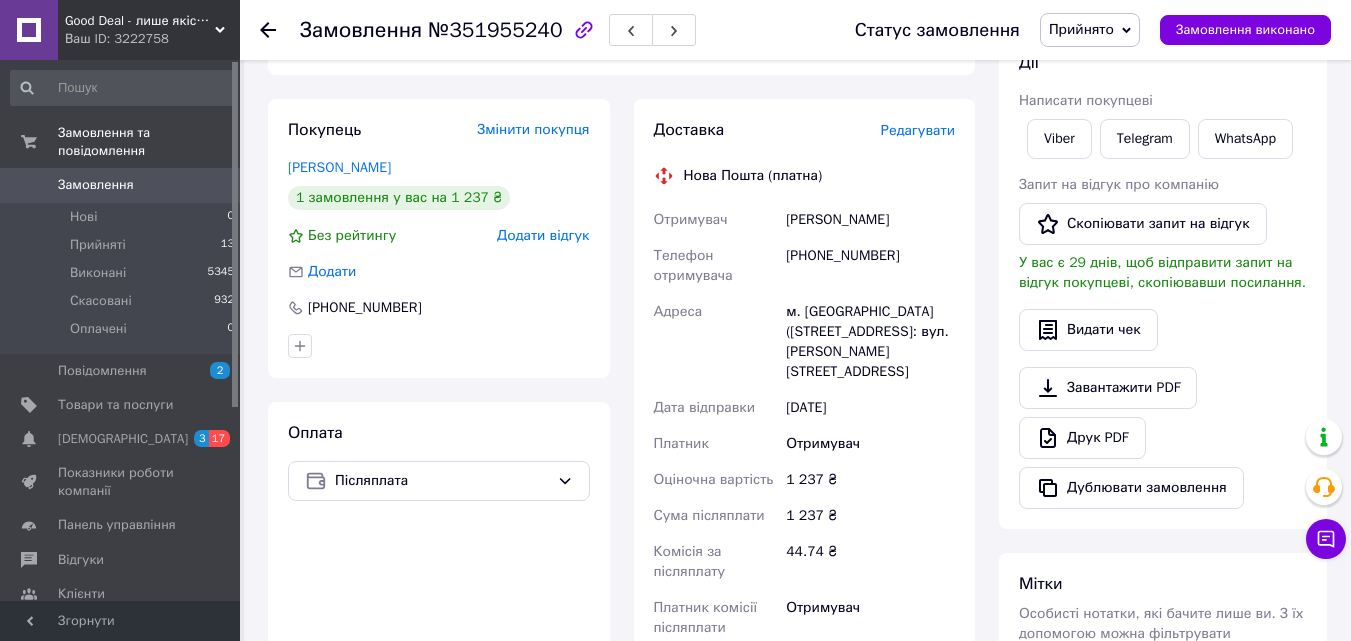 click on "м. Бар (Вінницька обл., Жмеринський р-н.), №1: вул. Чернишевського, 1б" at bounding box center [870, 342] 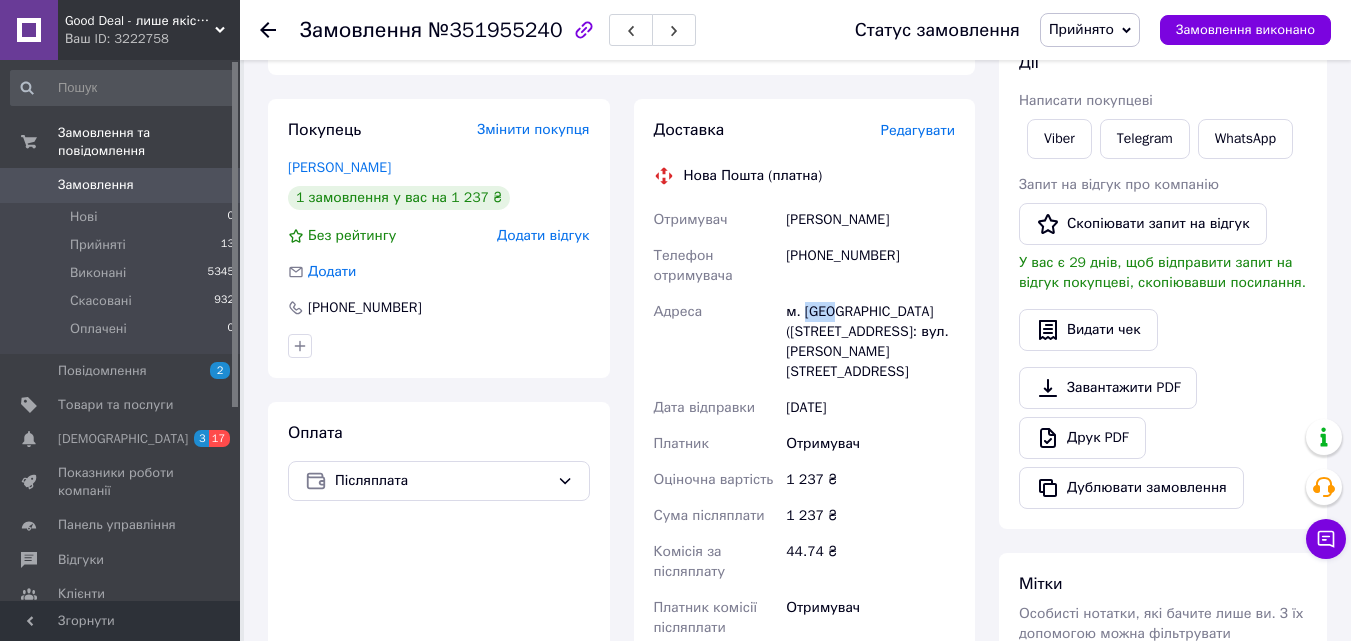 click on "м. Бар (Вінницька обл., Жмеринський р-н.), №1: вул. Чернишевського, 1б" at bounding box center [870, 342] 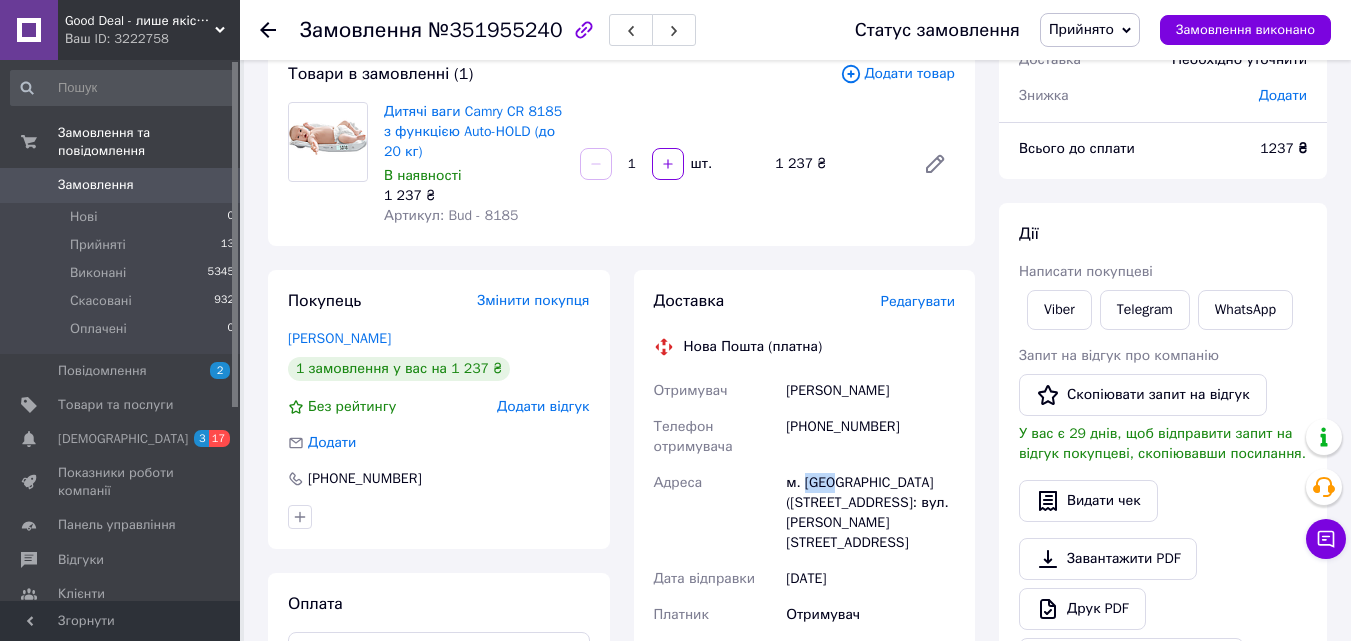 scroll, scrollTop: 0, scrollLeft: 0, axis: both 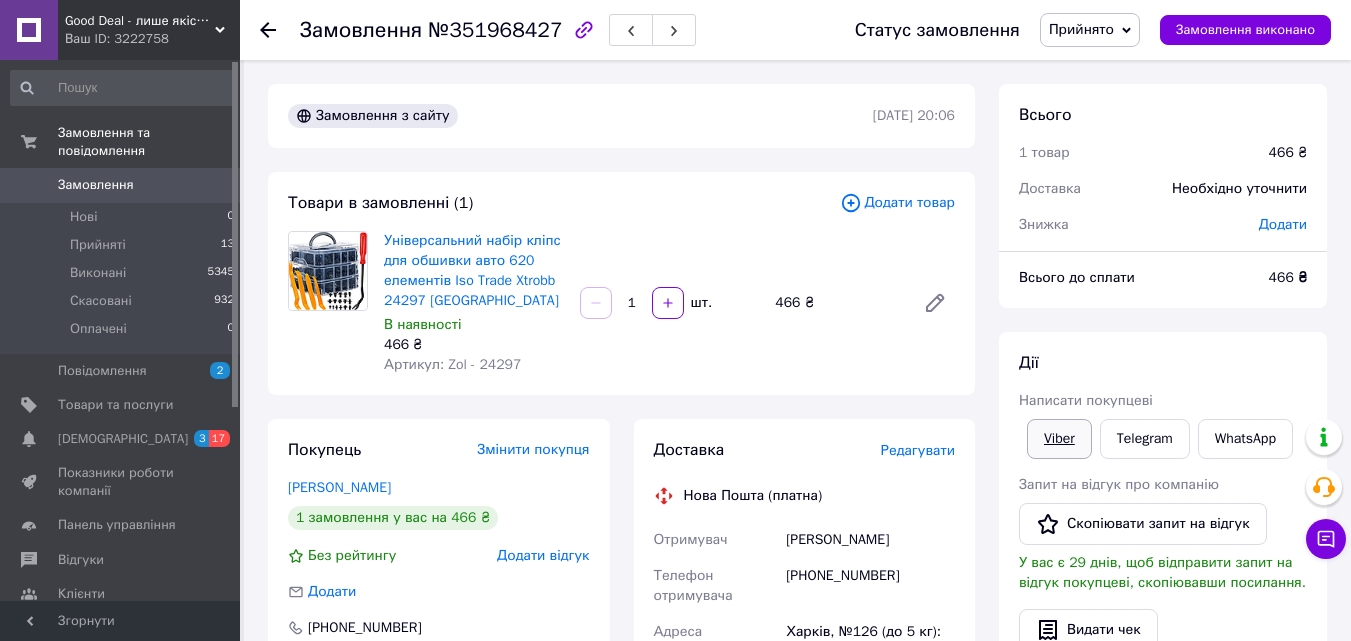 click on "Viber" at bounding box center [1059, 439] 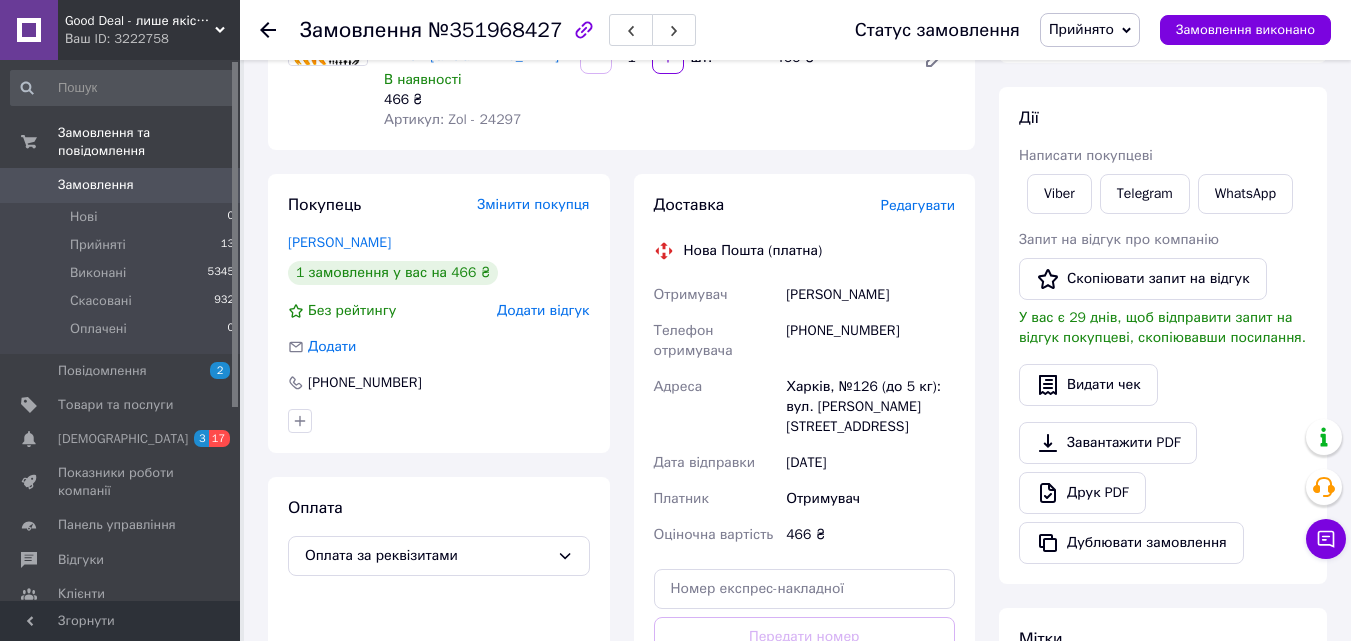 scroll, scrollTop: 300, scrollLeft: 0, axis: vertical 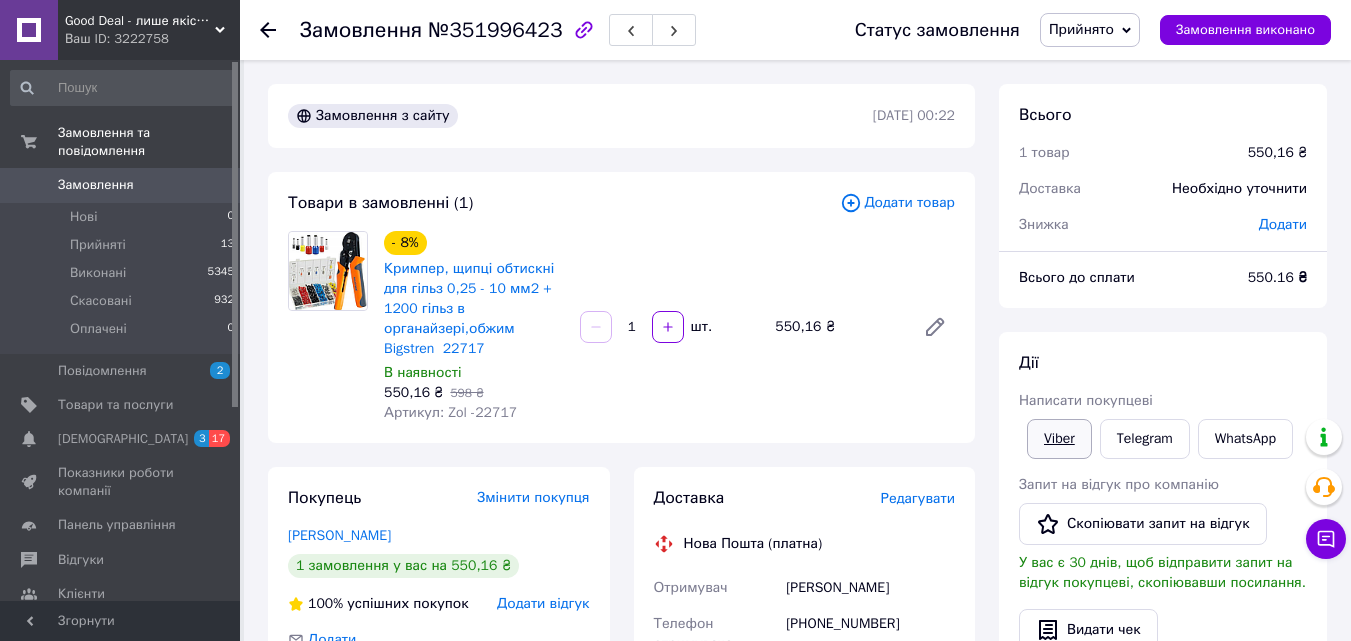 click on "Viber" at bounding box center [1059, 439] 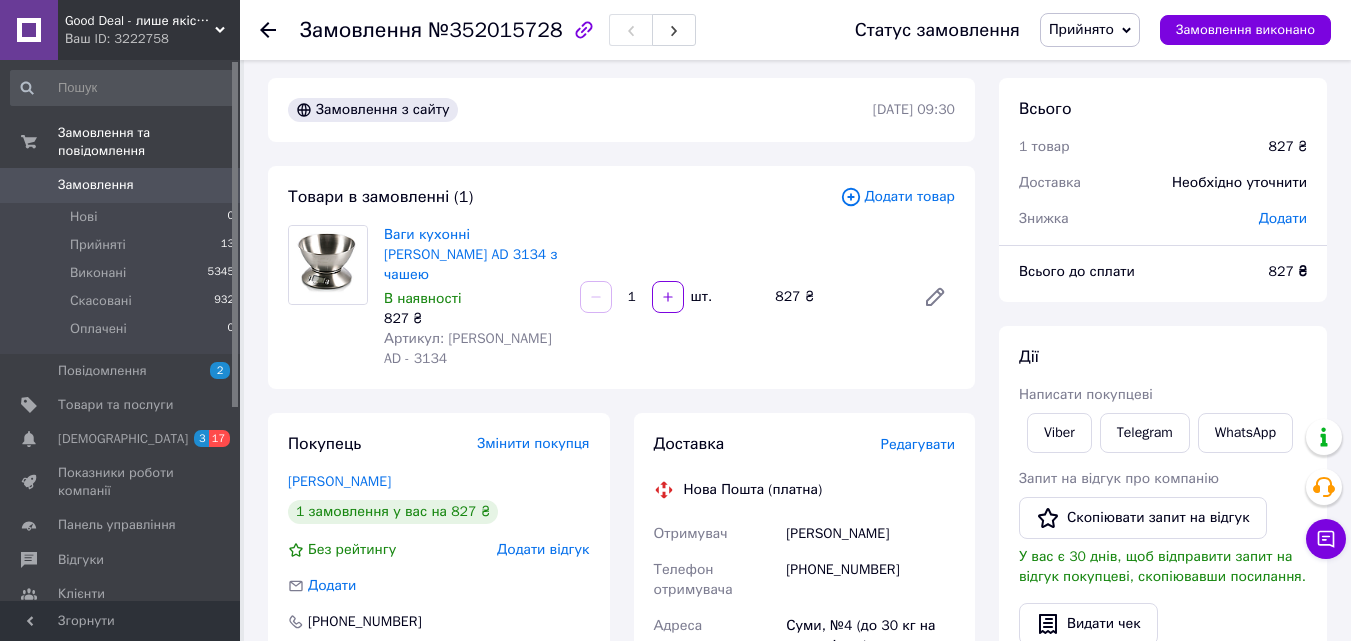 scroll, scrollTop: 0, scrollLeft: 0, axis: both 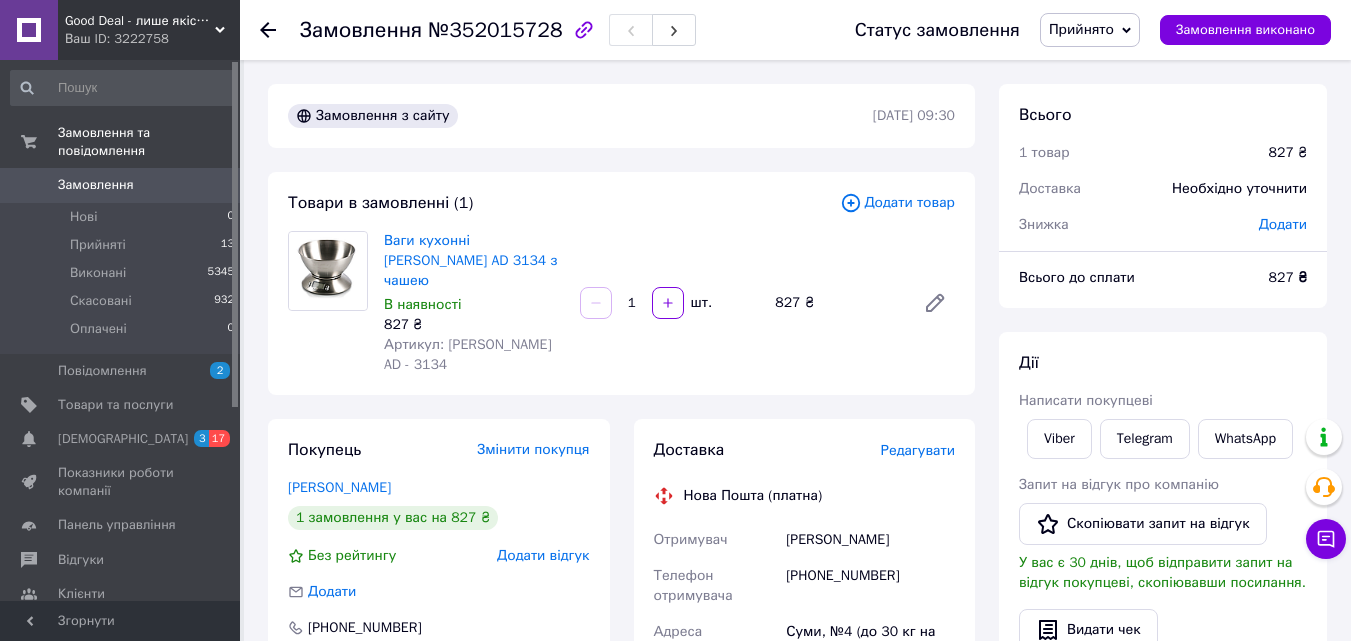 click on "Артикул: [PERSON_NAME] AD - 3134" at bounding box center (468, 354) 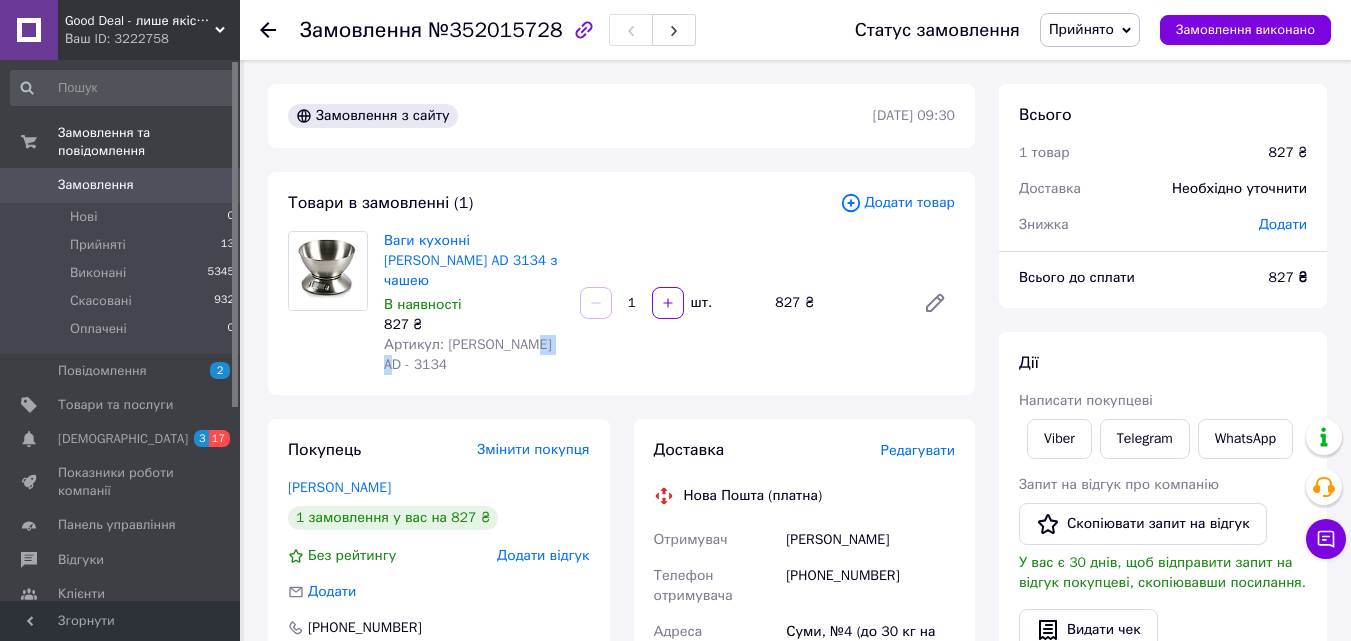 click on "Артикул: [PERSON_NAME] AD - 3134" at bounding box center (468, 354) 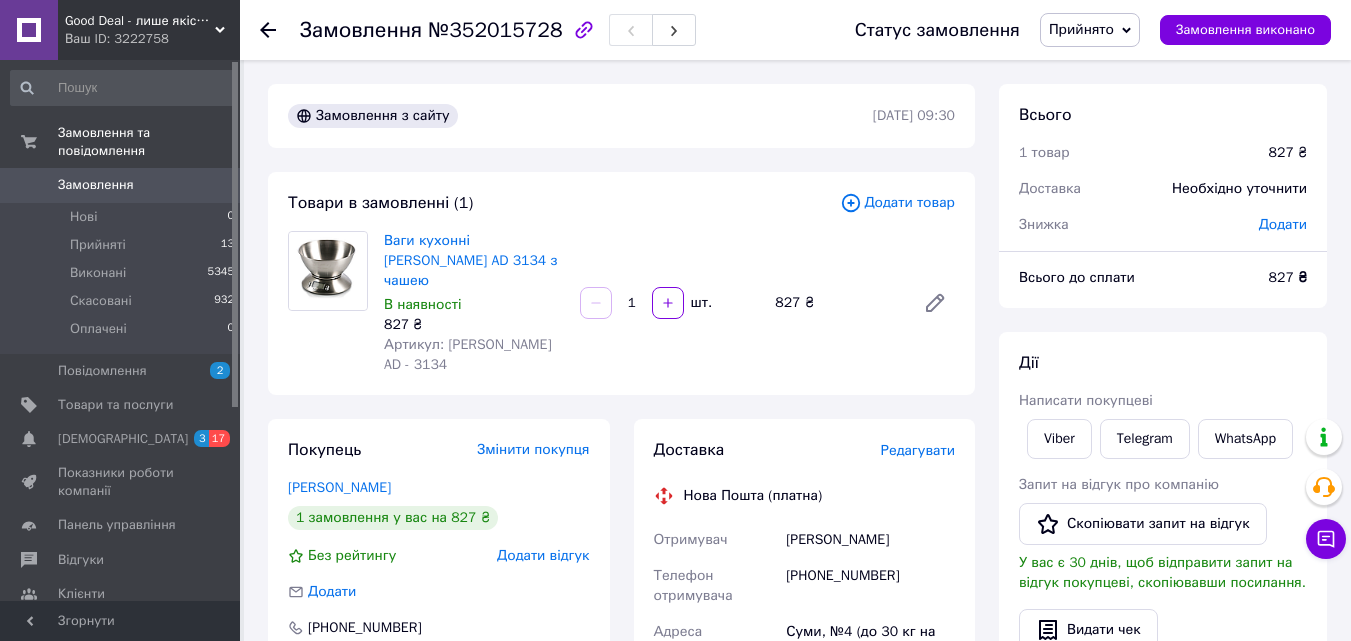 click on "[PERSON_NAME]" at bounding box center (870, 540) 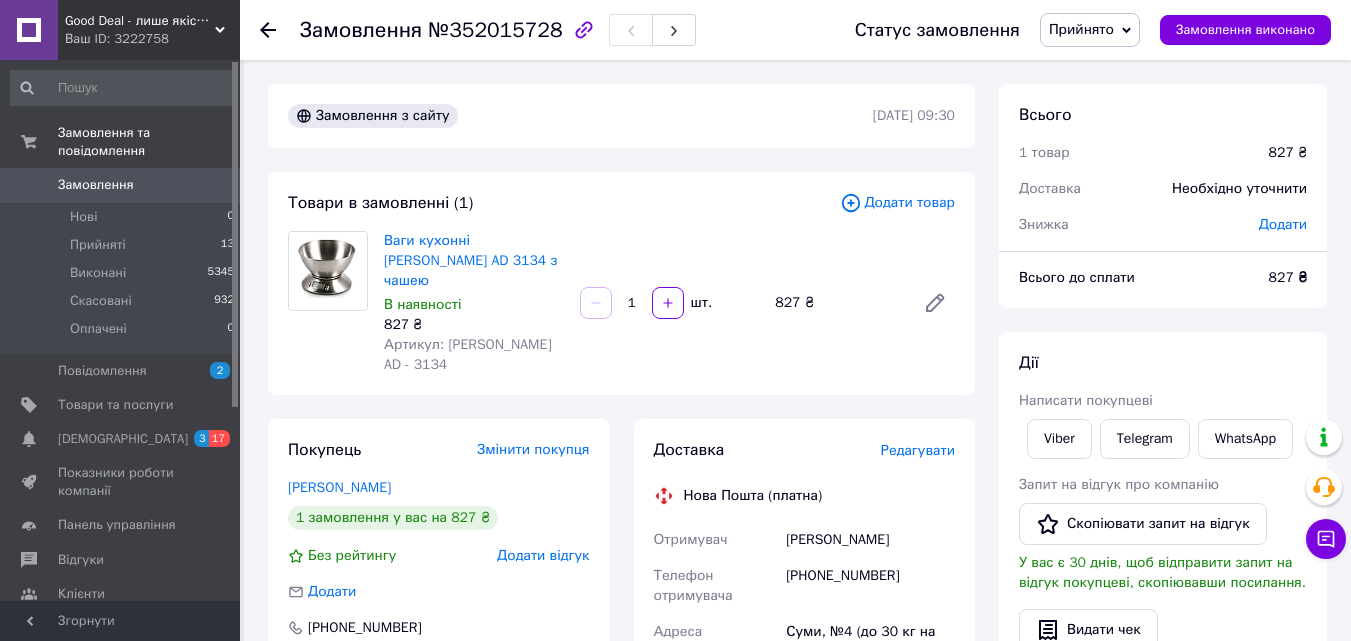 click on "[PERSON_NAME]" at bounding box center [870, 540] 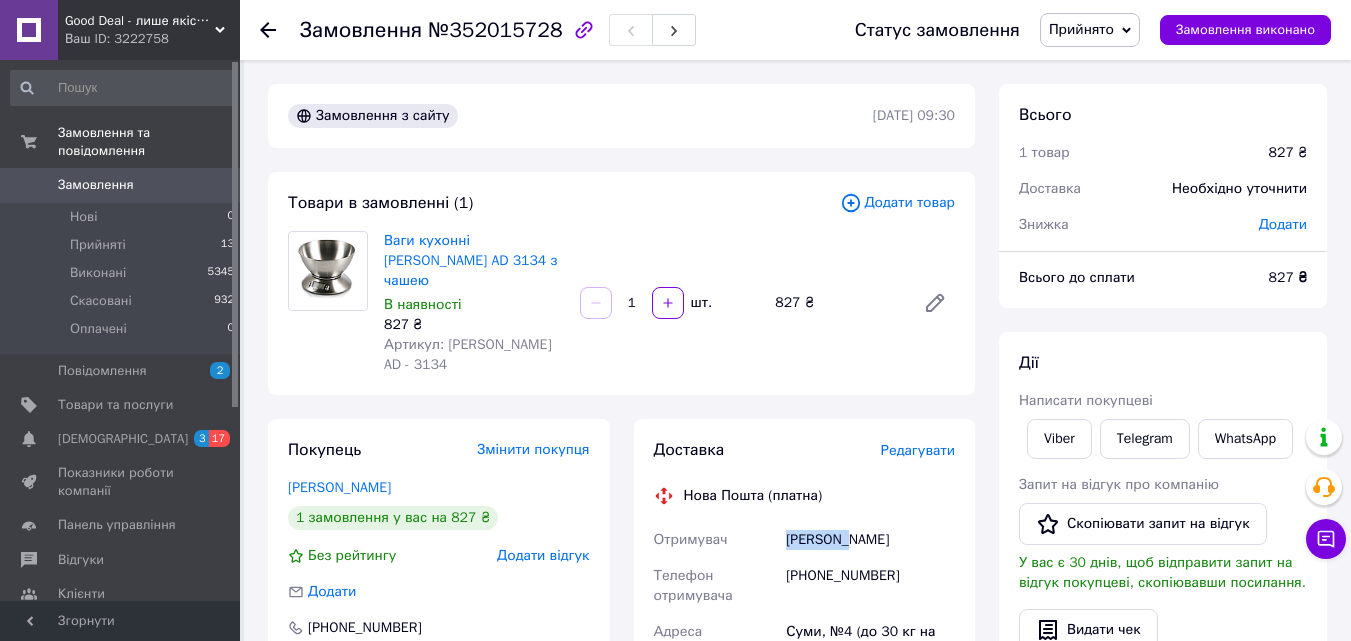 click on "[PERSON_NAME]" at bounding box center [870, 540] 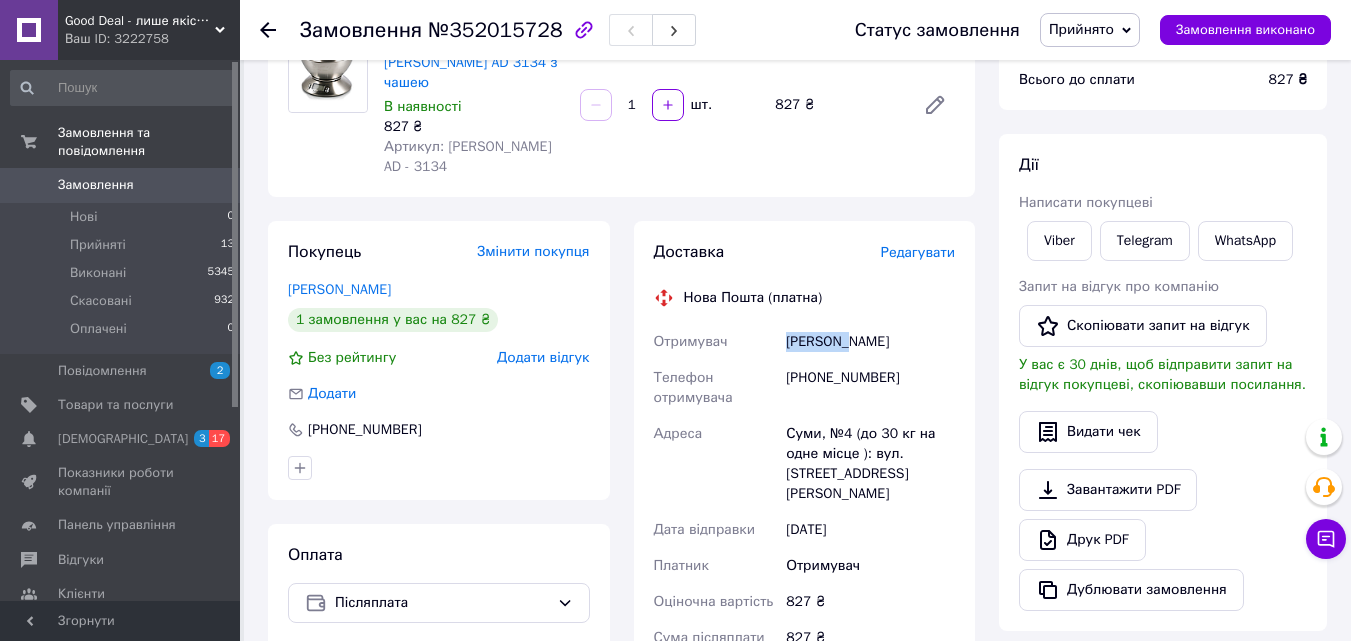 scroll, scrollTop: 200, scrollLeft: 0, axis: vertical 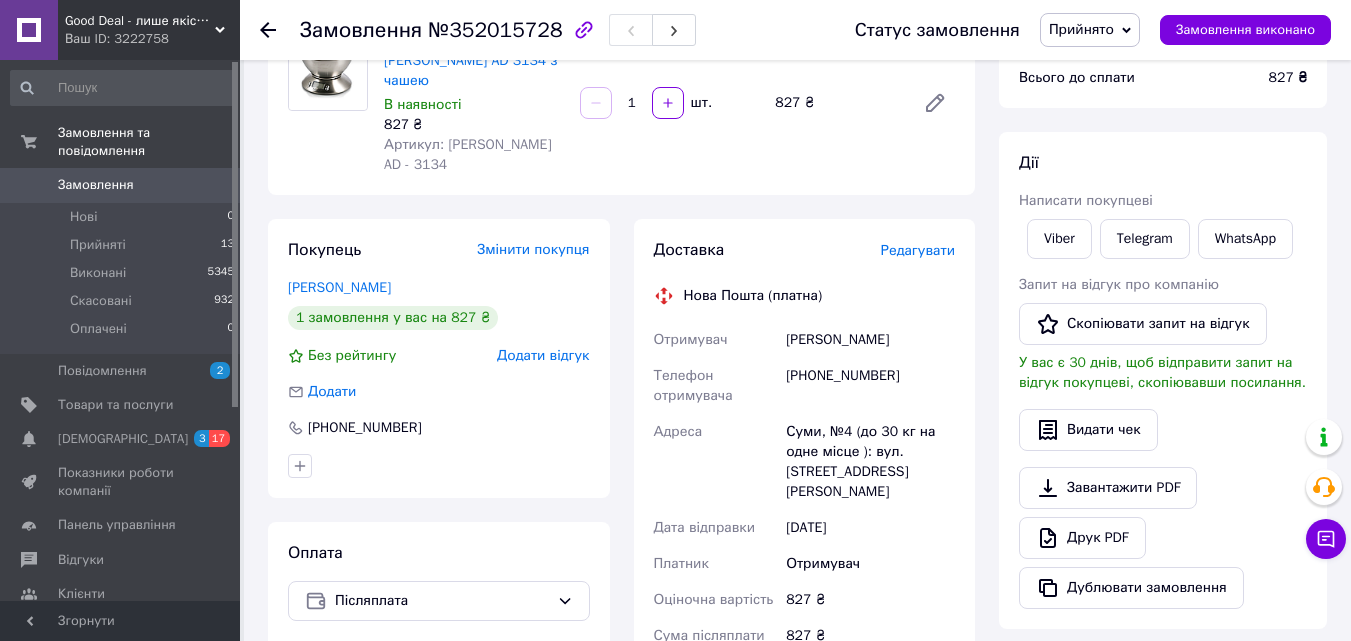 click on "[PHONE_NUMBER]" at bounding box center [870, 386] 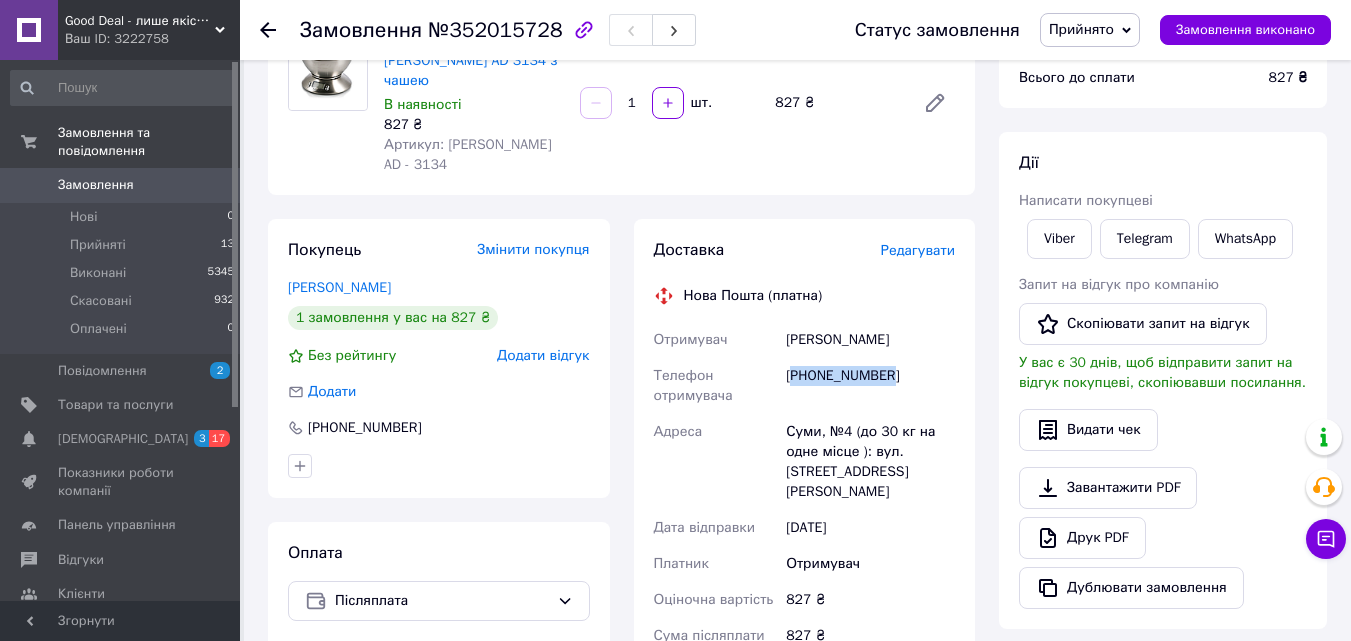 click on "[PHONE_NUMBER]" at bounding box center (870, 386) 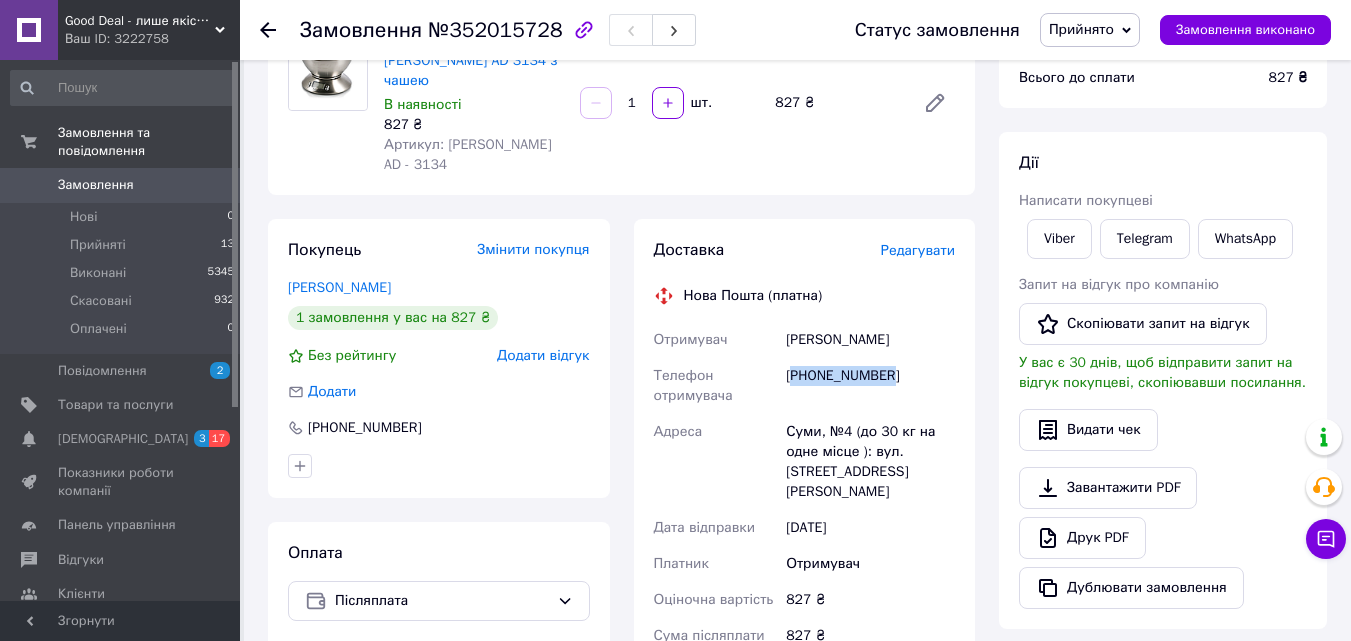 copy on "380999293560" 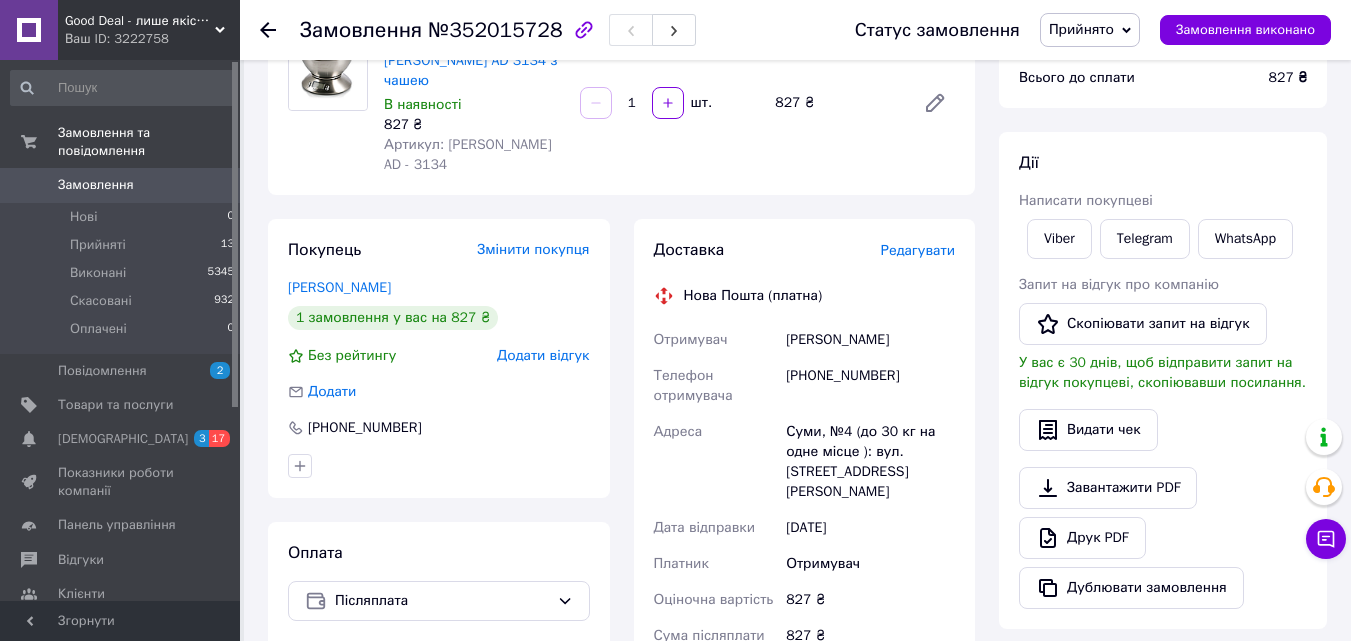 click on "Суми, №4 (до 30 кг на одне місце ): вул. [STREET_ADDRESS][PERSON_NAME]" at bounding box center (870, 462) 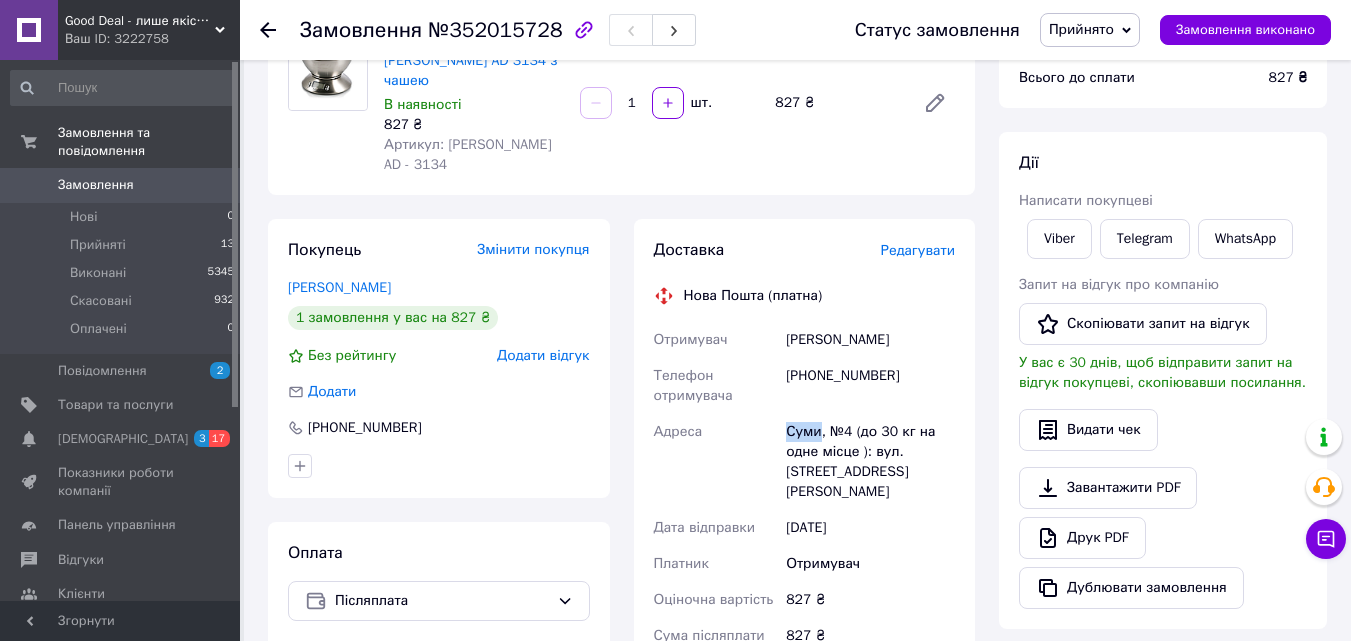 click on "Суми, №4 (до 30 кг на одне місце ): вул. [STREET_ADDRESS][PERSON_NAME]" at bounding box center (870, 462) 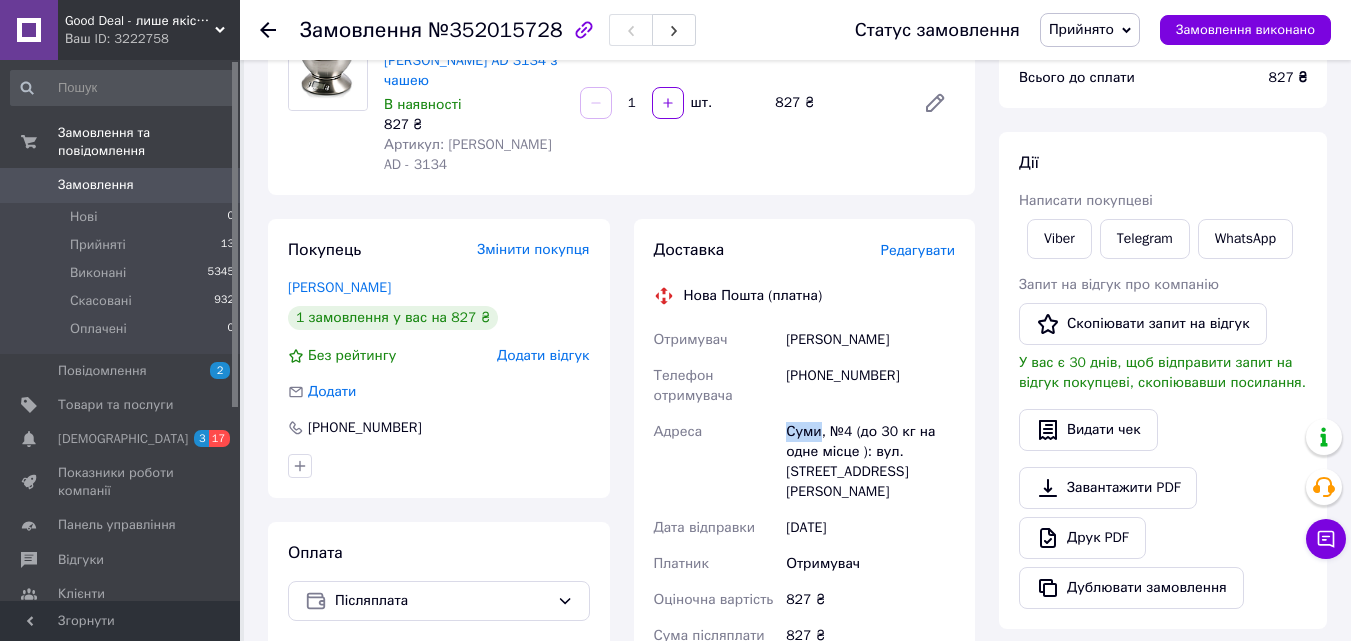copy on "Суми" 